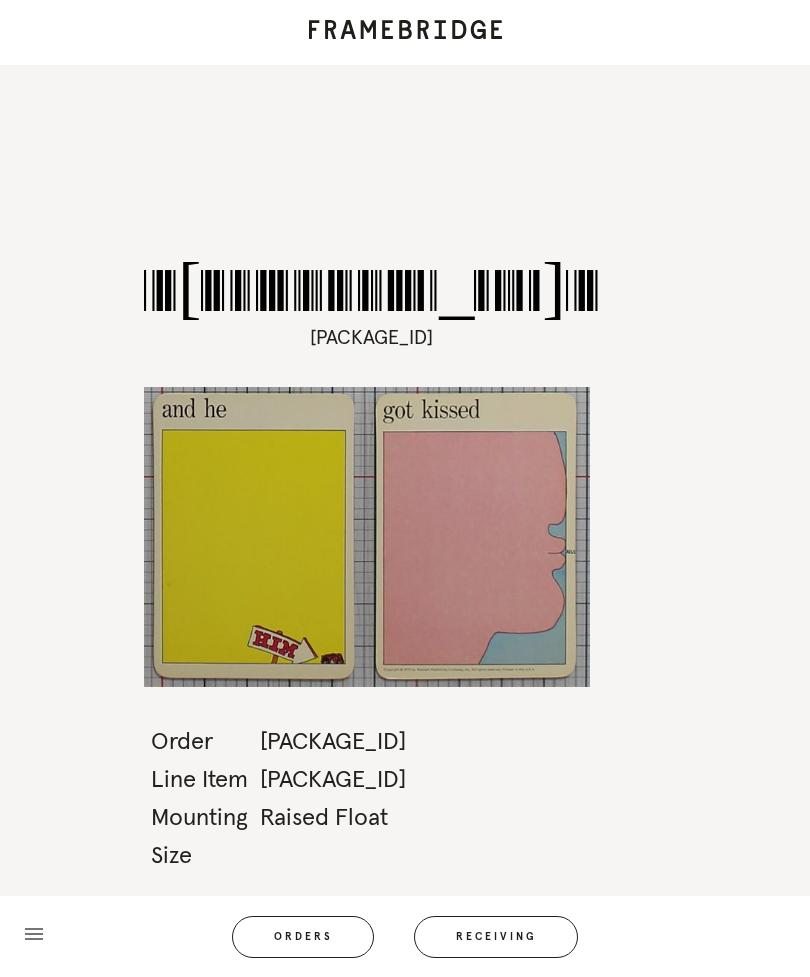 scroll, scrollTop: 64, scrollLeft: 0, axis: vertical 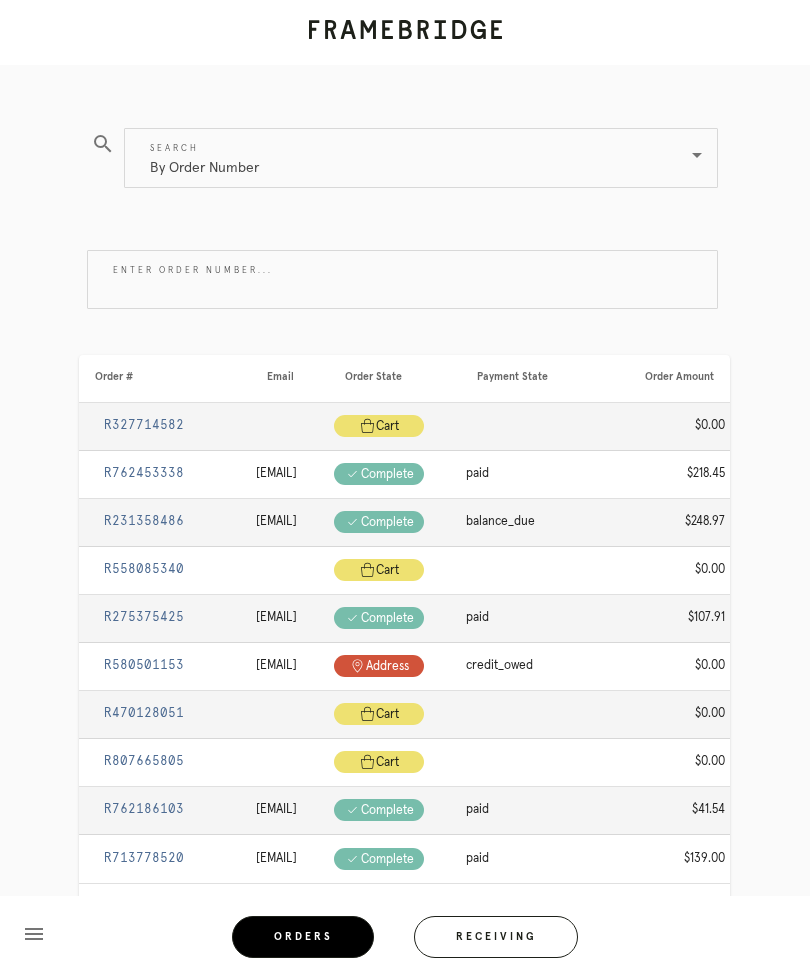 click on "Receiving" at bounding box center [496, 937] 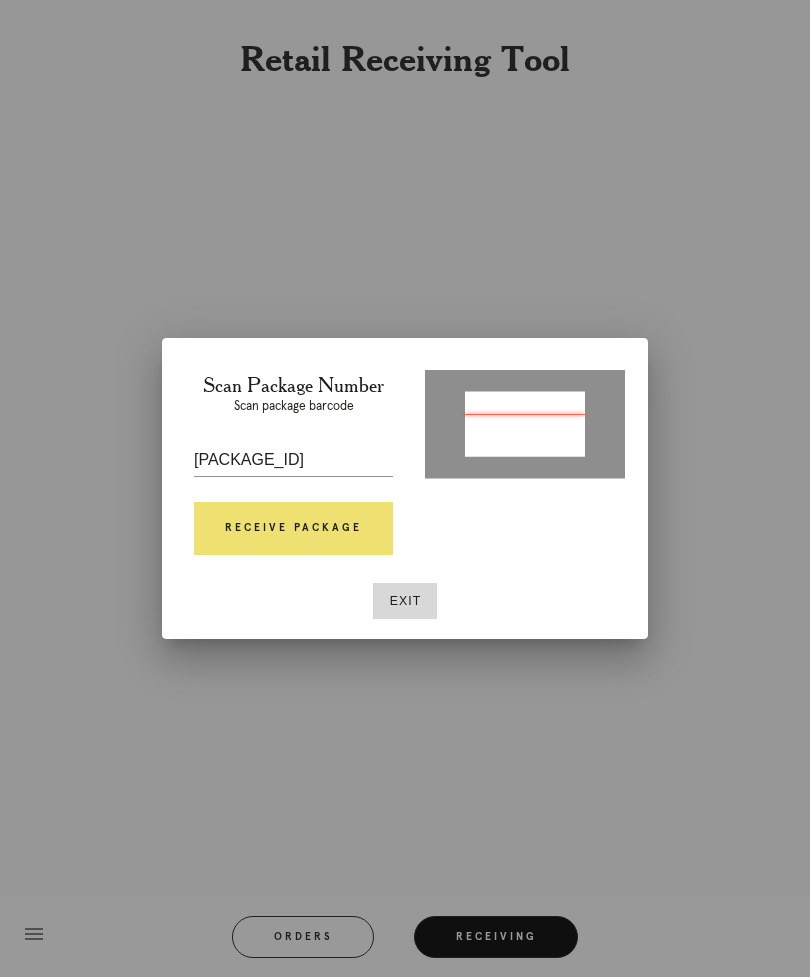 click on "Receive Package" at bounding box center (293, 529) 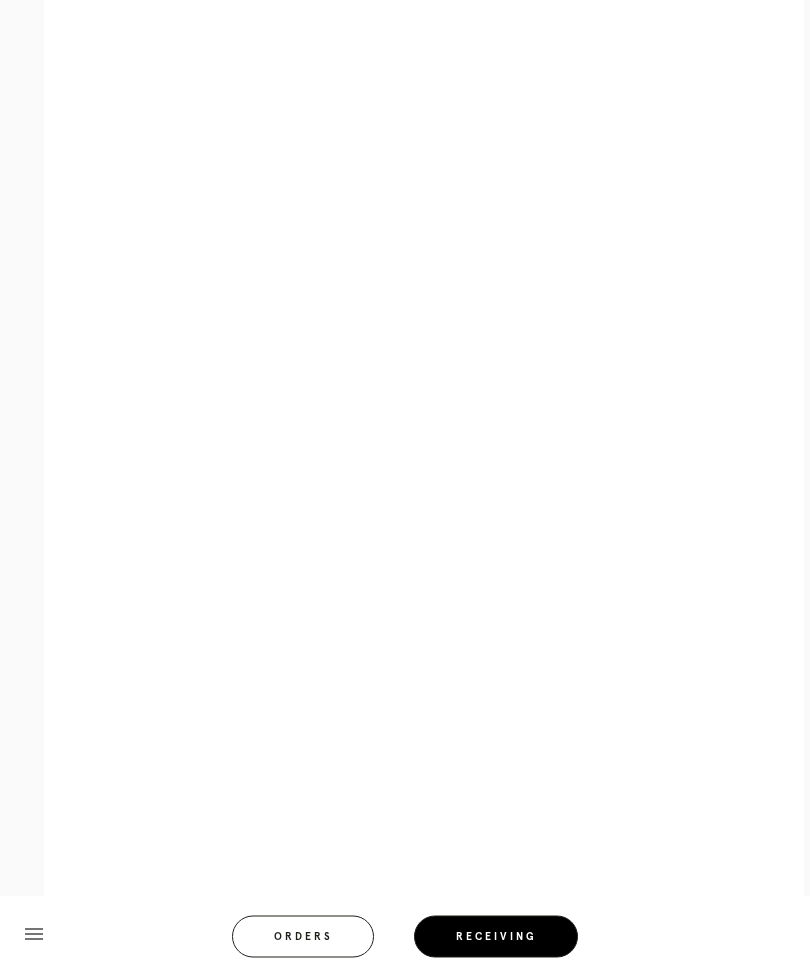 scroll, scrollTop: 986, scrollLeft: 0, axis: vertical 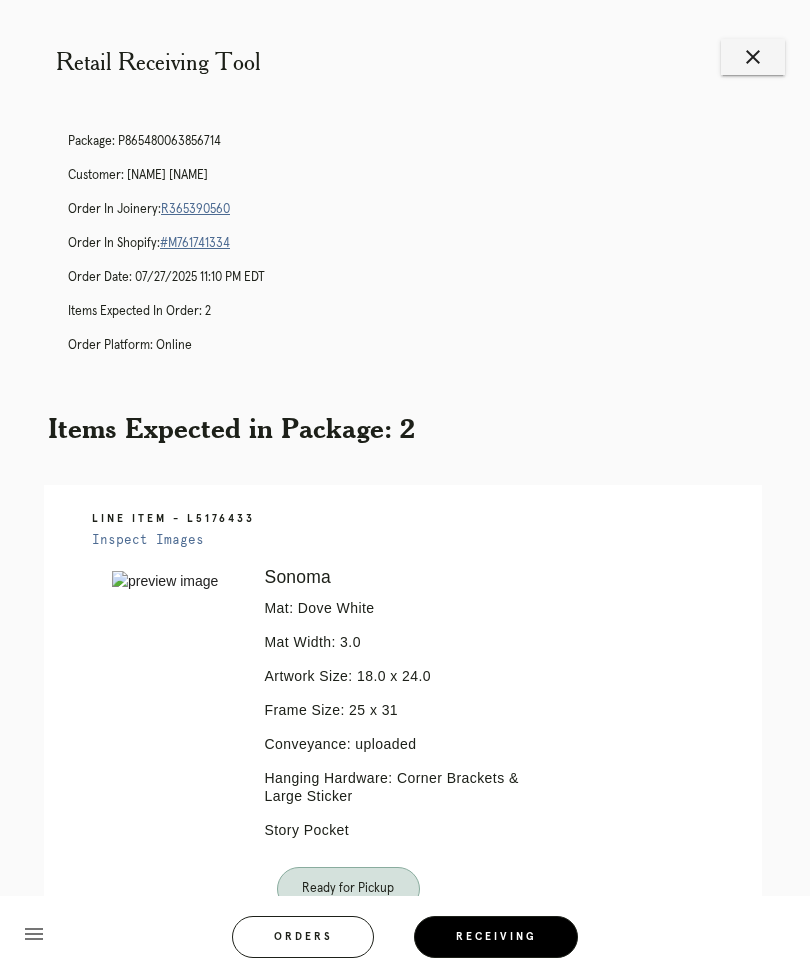 click on "close" at bounding box center [753, 57] 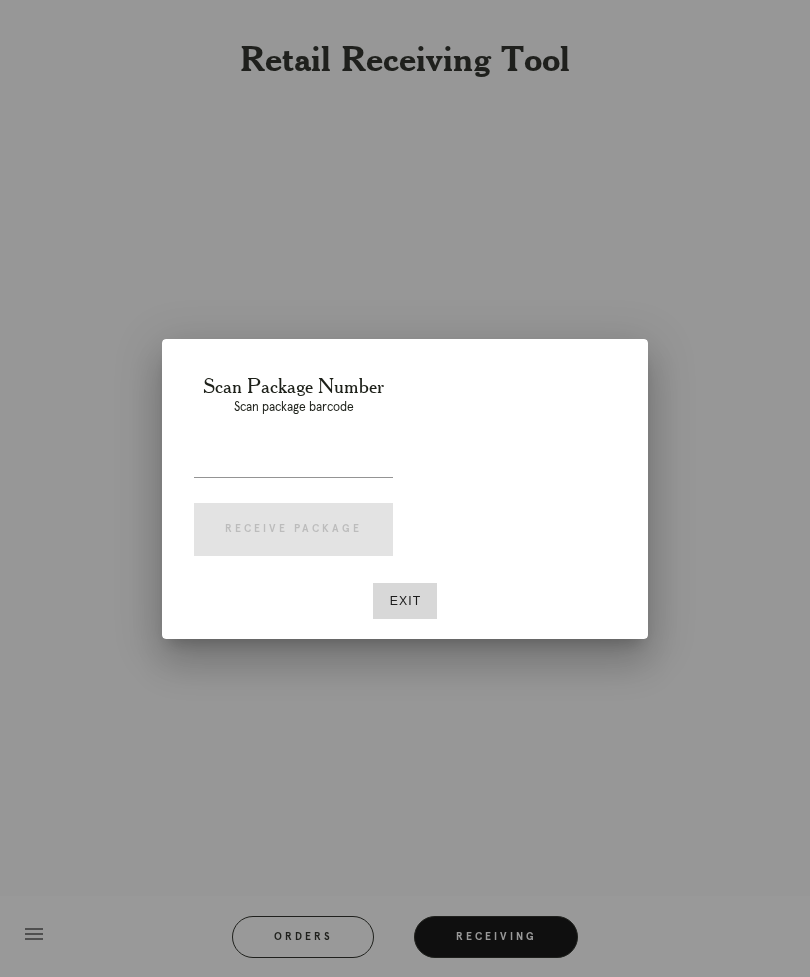 scroll, scrollTop: 0, scrollLeft: 0, axis: both 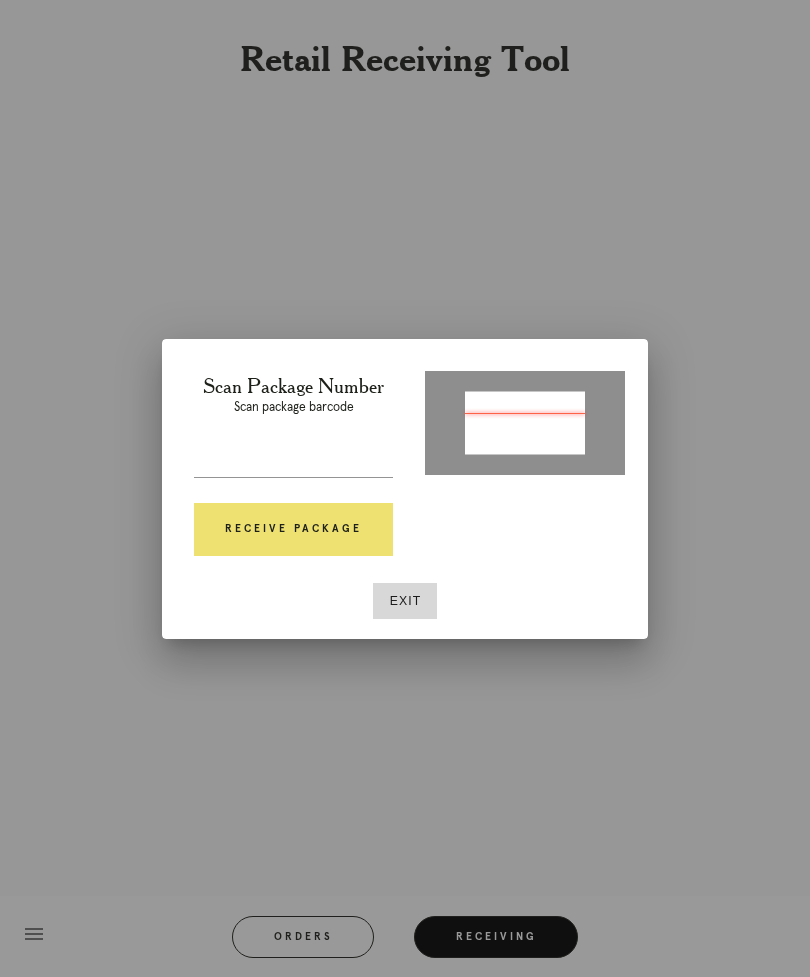 type on "P893433617729650" 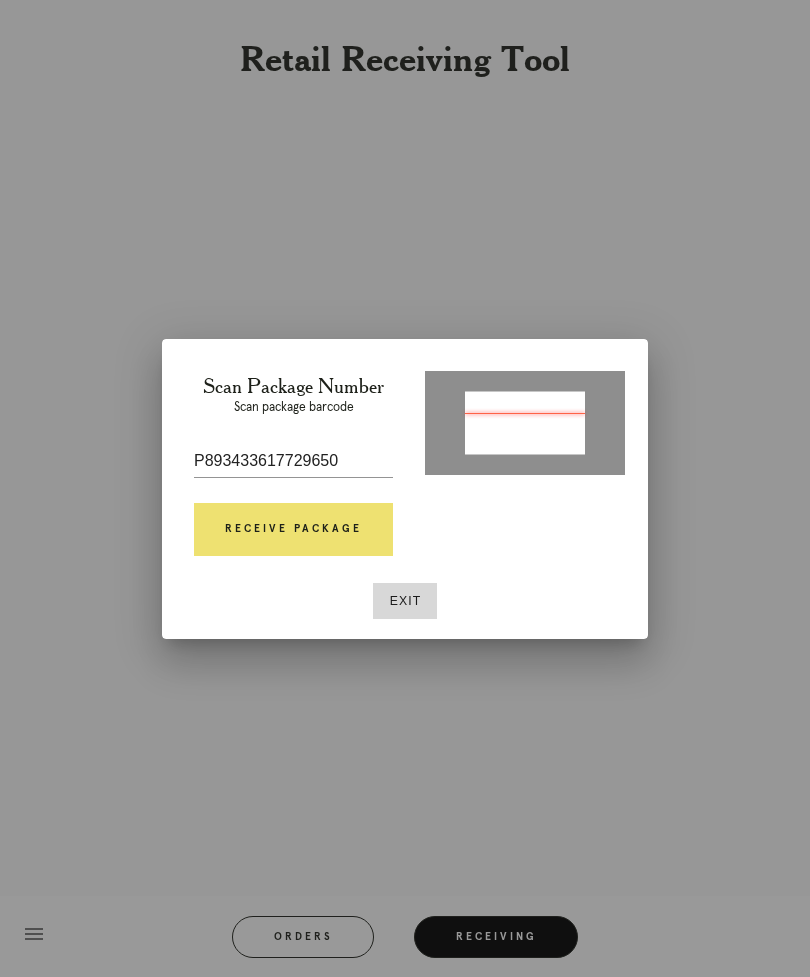 click on "Receive Package" at bounding box center (293, 530) 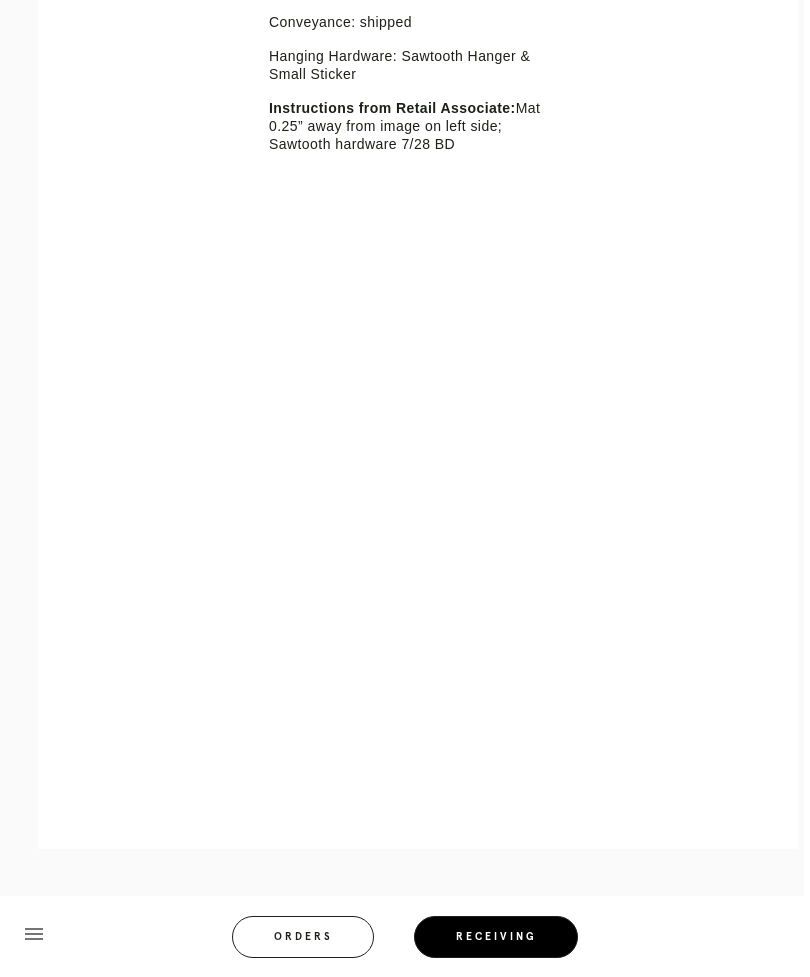 scroll, scrollTop: 658, scrollLeft: 6, axis: both 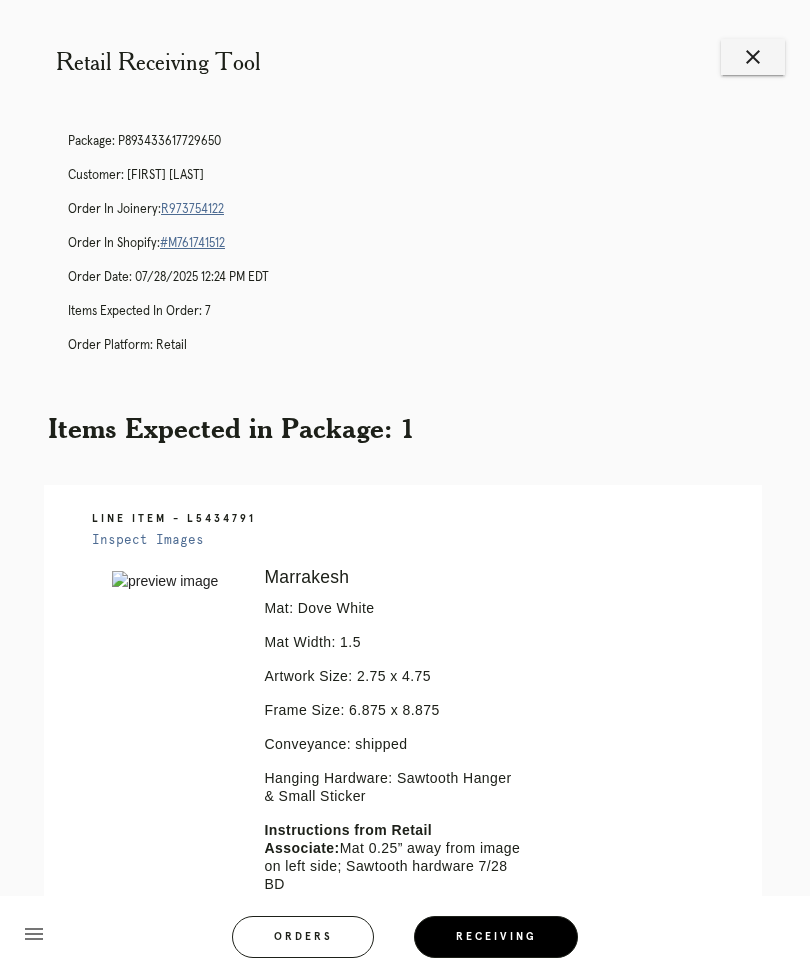 click on "close" at bounding box center [753, 57] 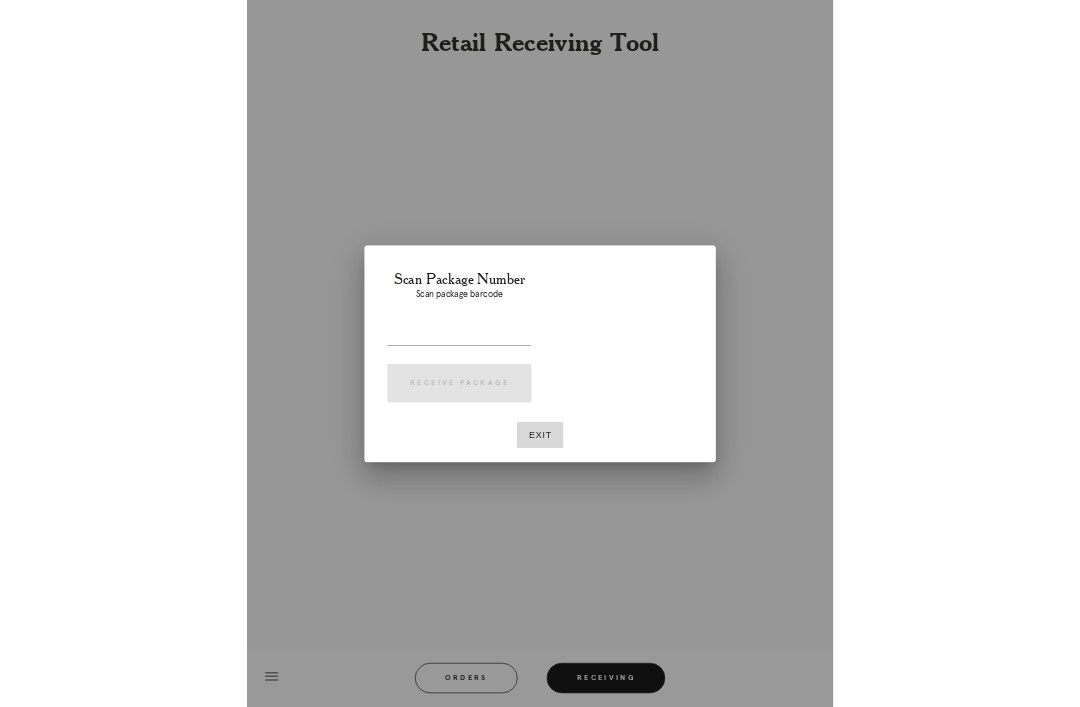 scroll, scrollTop: 0, scrollLeft: 0, axis: both 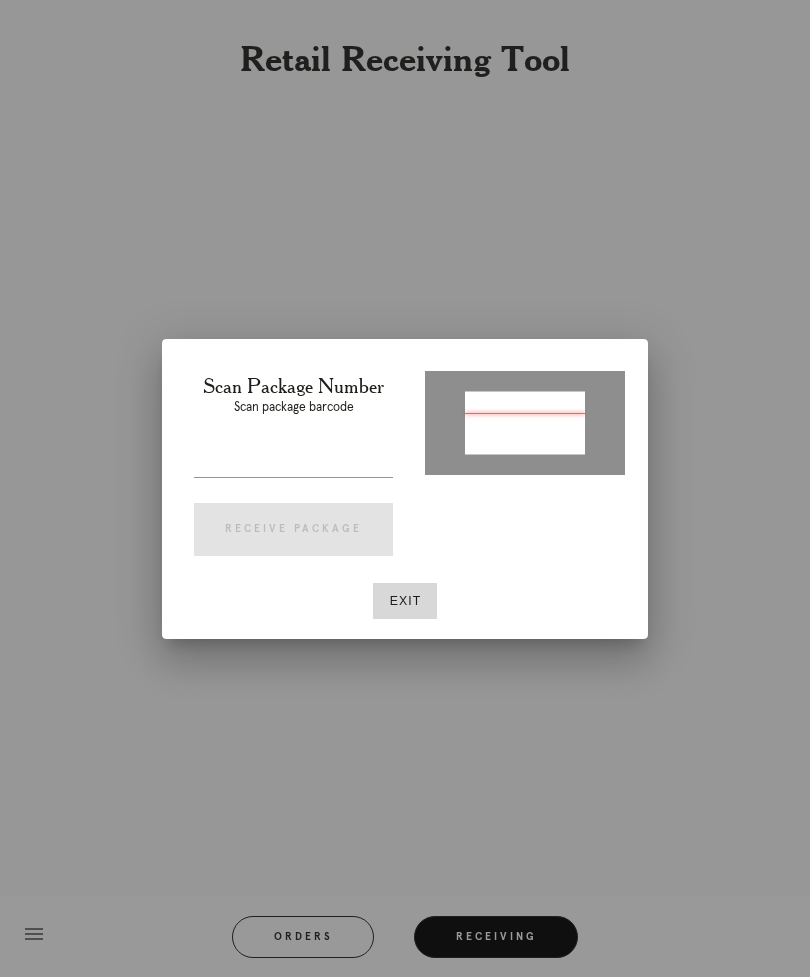 type on "P252933372733150" 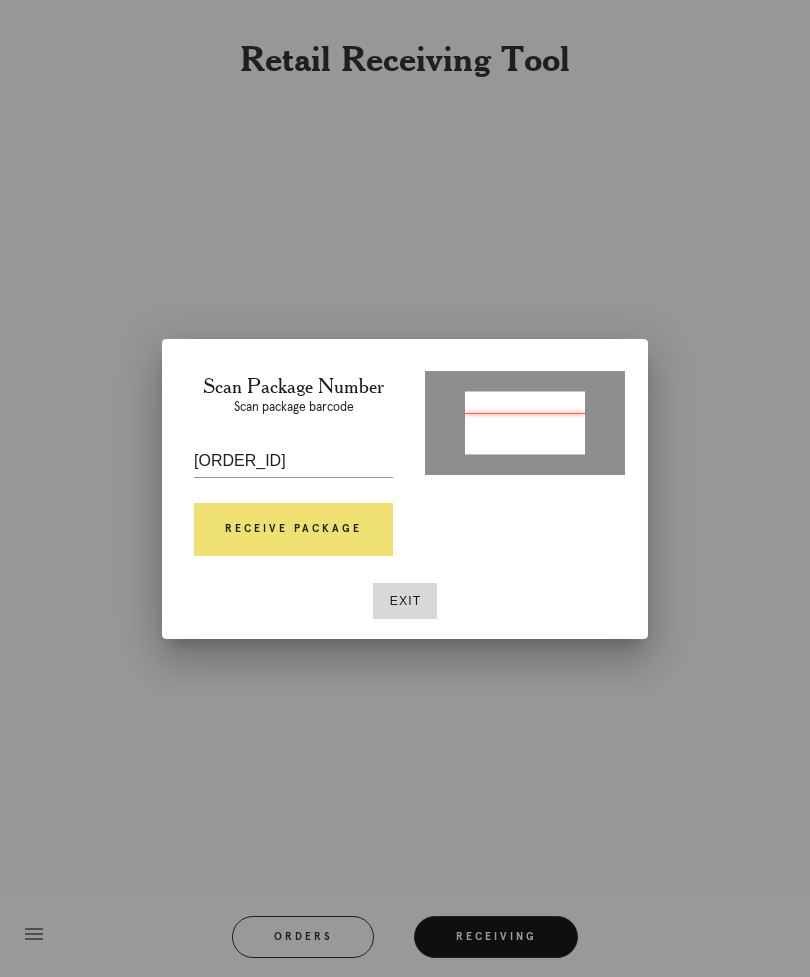 click on "Receive Package" at bounding box center (293, 530) 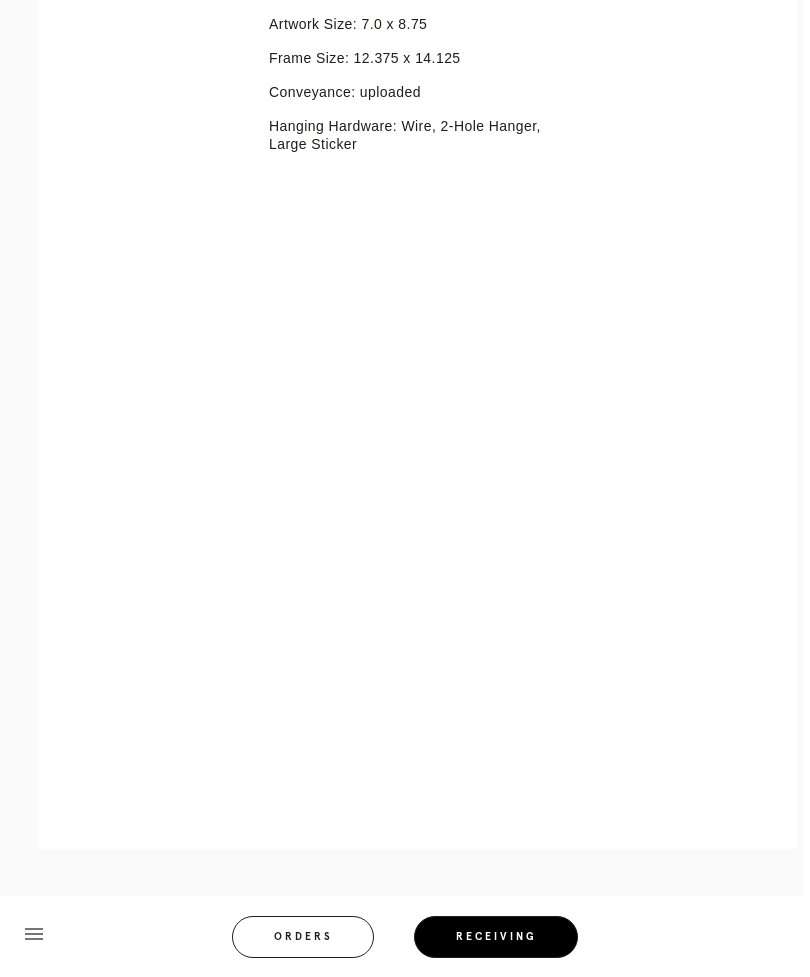 scroll, scrollTop: 588, scrollLeft: 6, axis: both 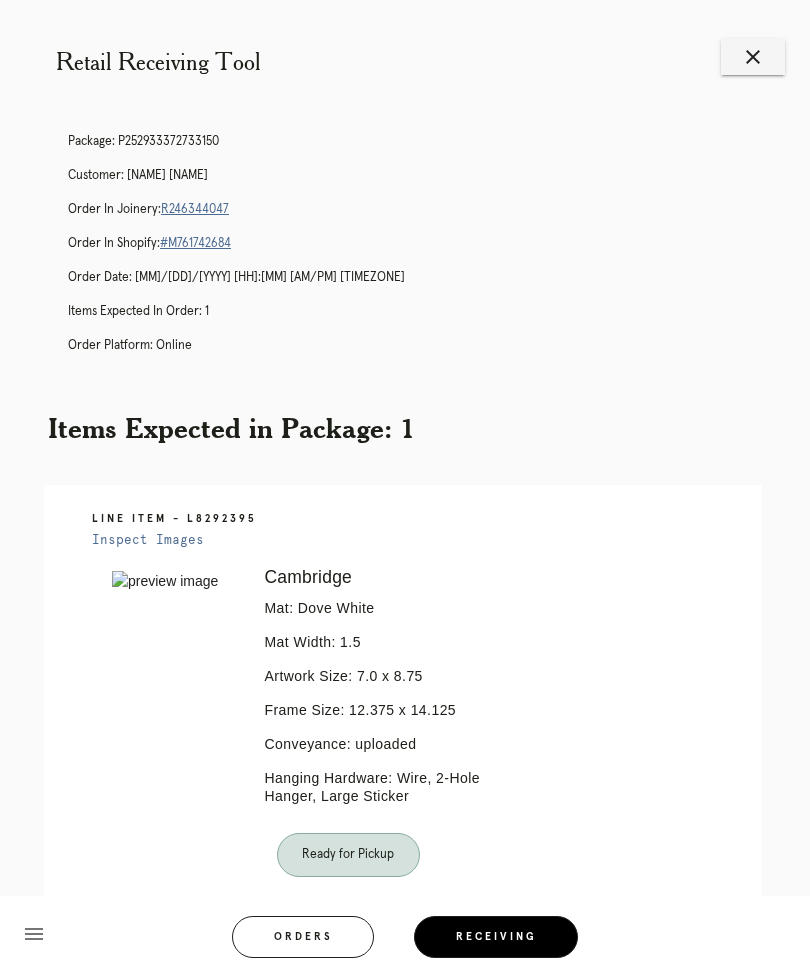 click on "close" at bounding box center [753, 57] 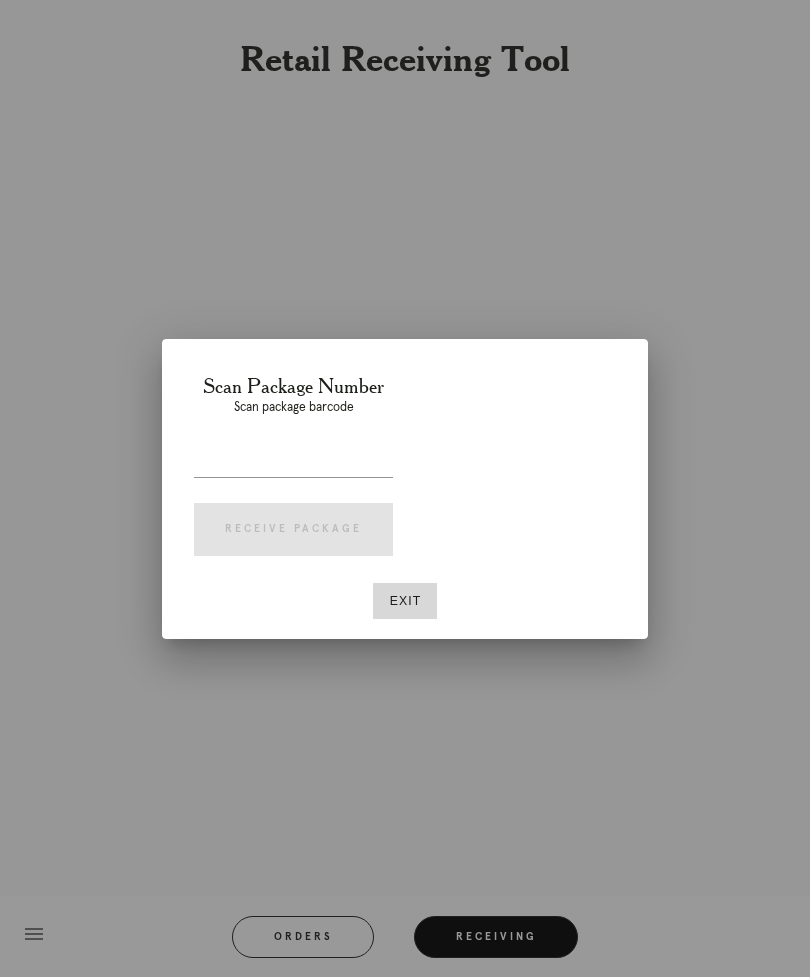 scroll, scrollTop: 0, scrollLeft: 0, axis: both 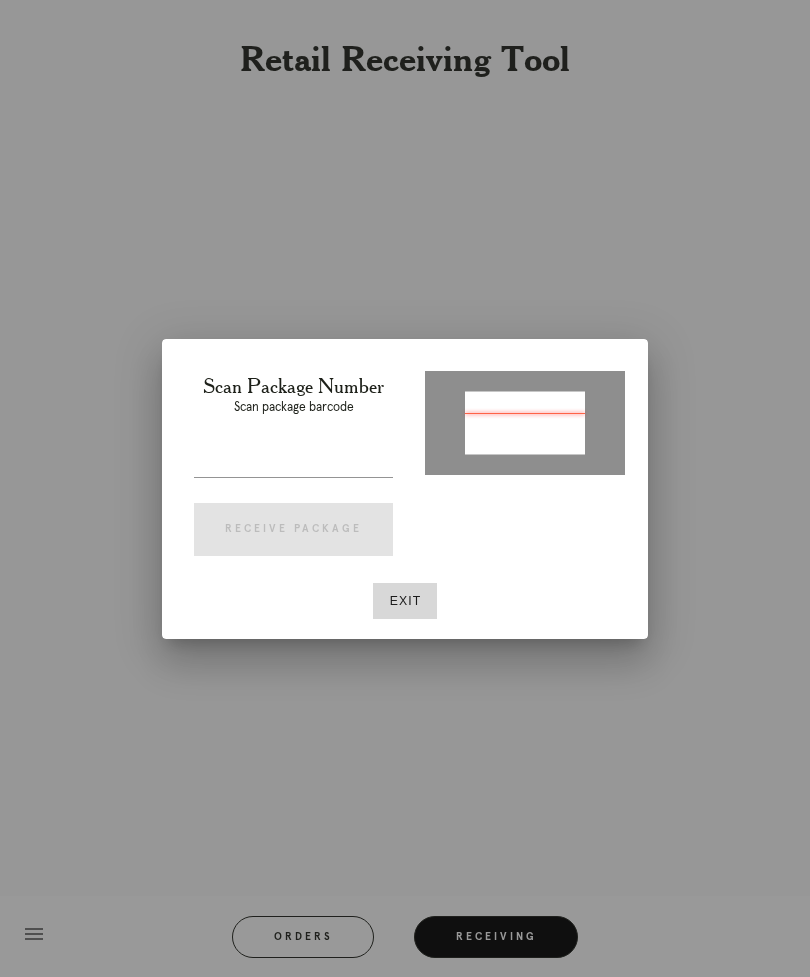type on "P781702030141712" 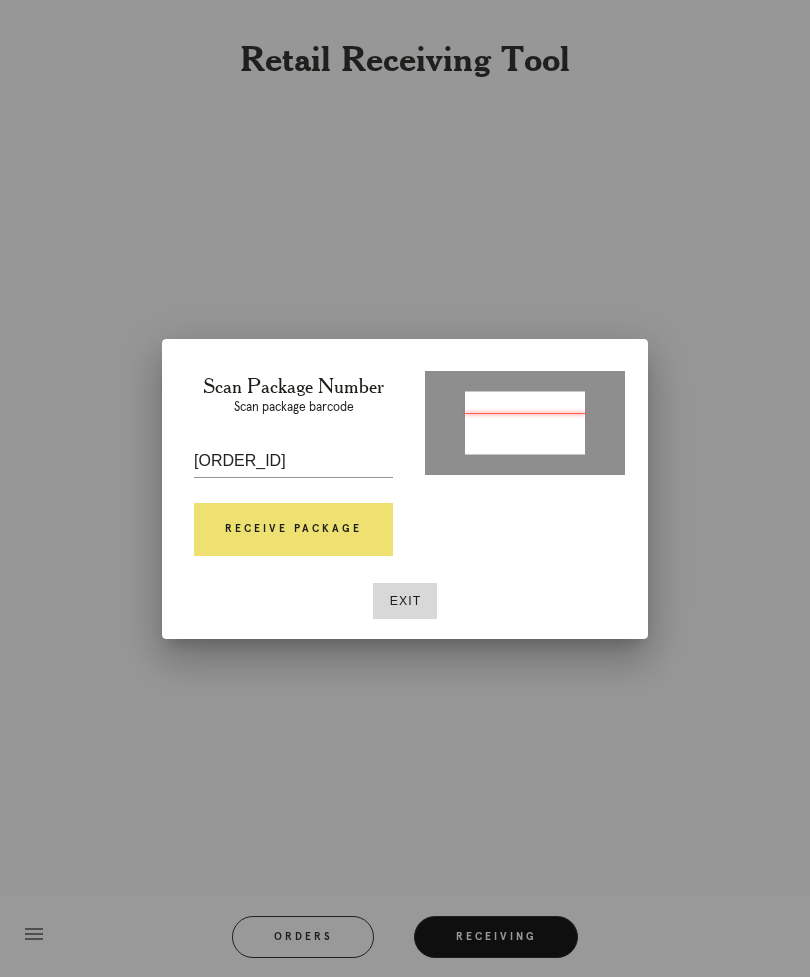click on "Receive Package" at bounding box center [293, 530] 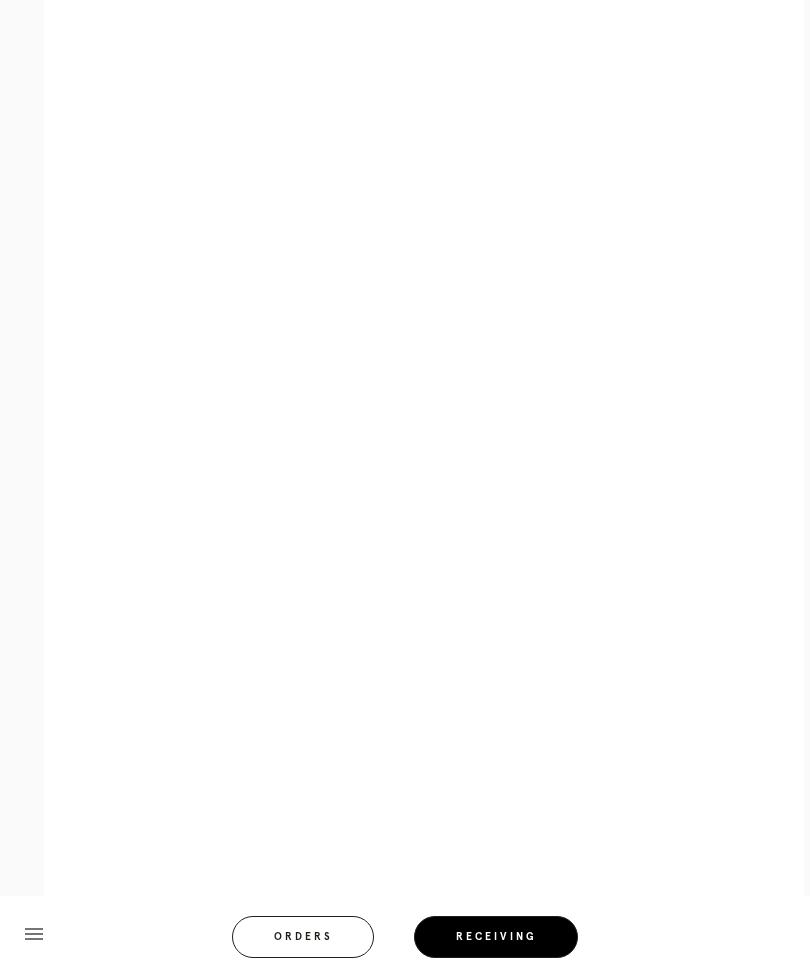 scroll, scrollTop: 676, scrollLeft: 0, axis: vertical 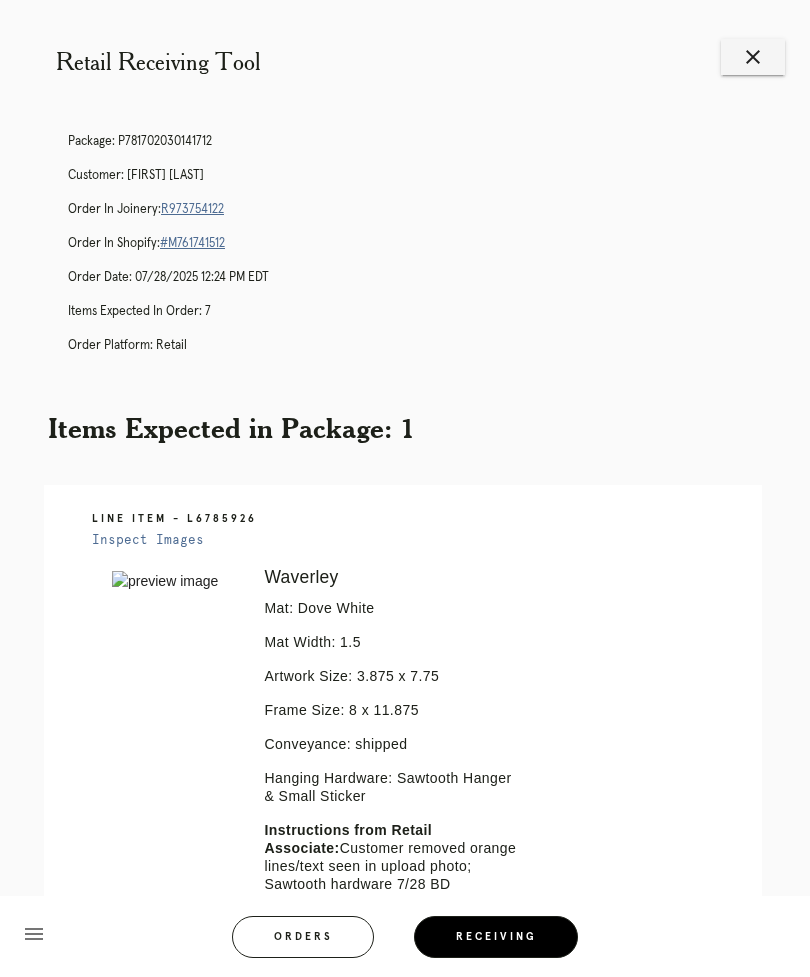 click on "close" at bounding box center (753, 57) 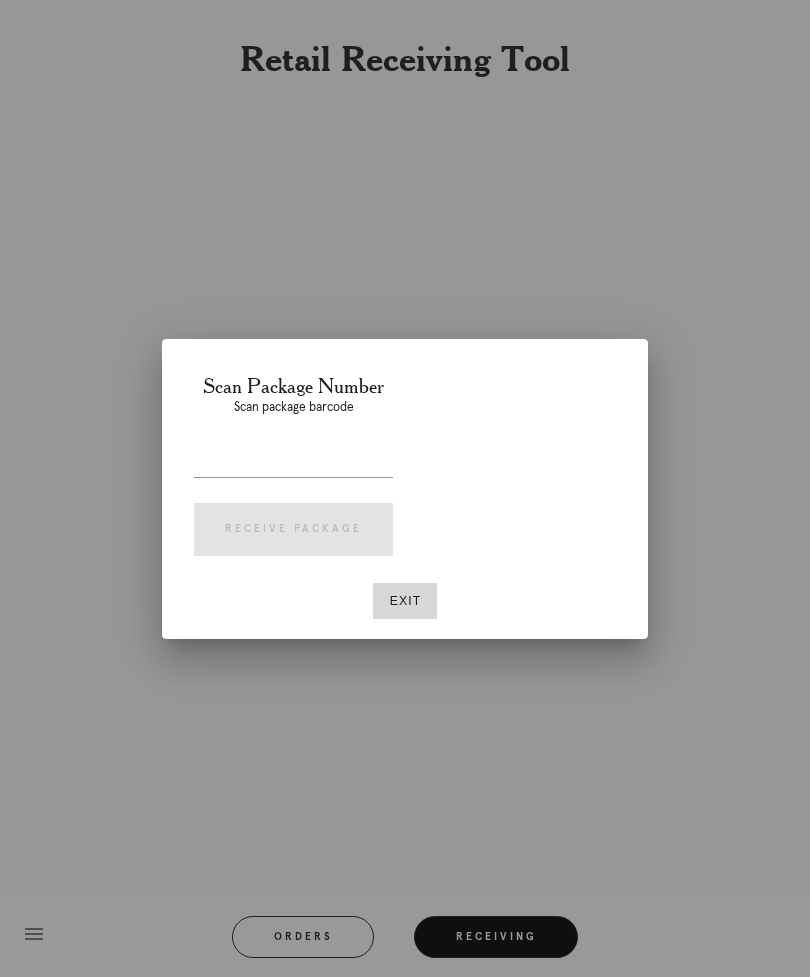 scroll, scrollTop: 0, scrollLeft: 0, axis: both 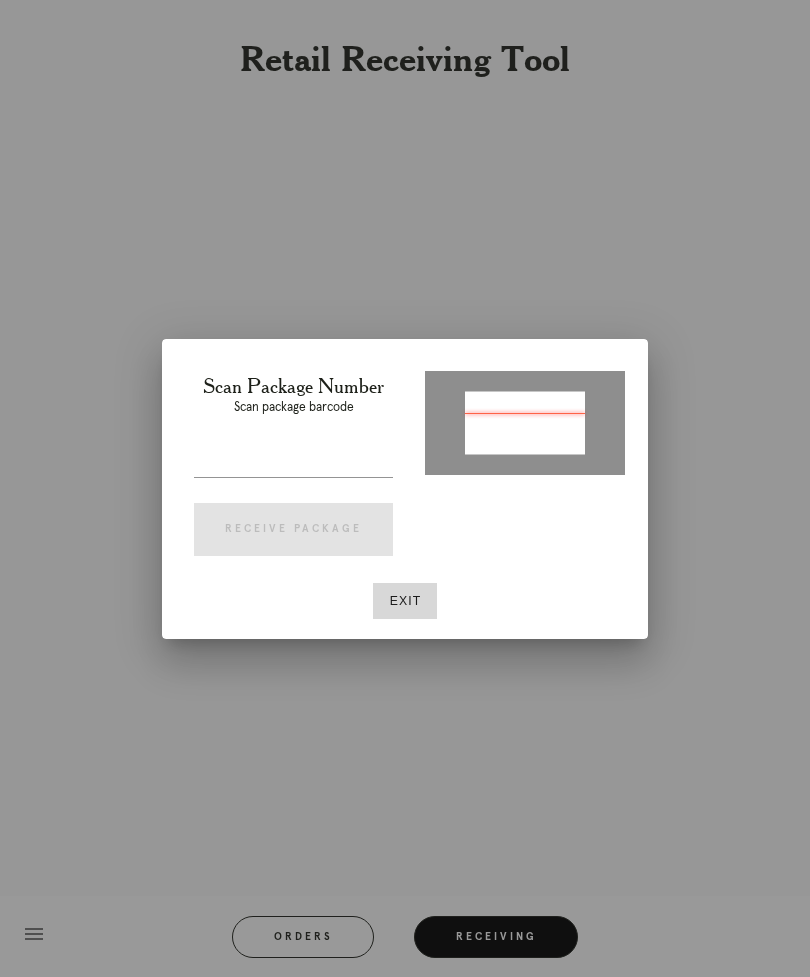 type on "[PASSPORT]" 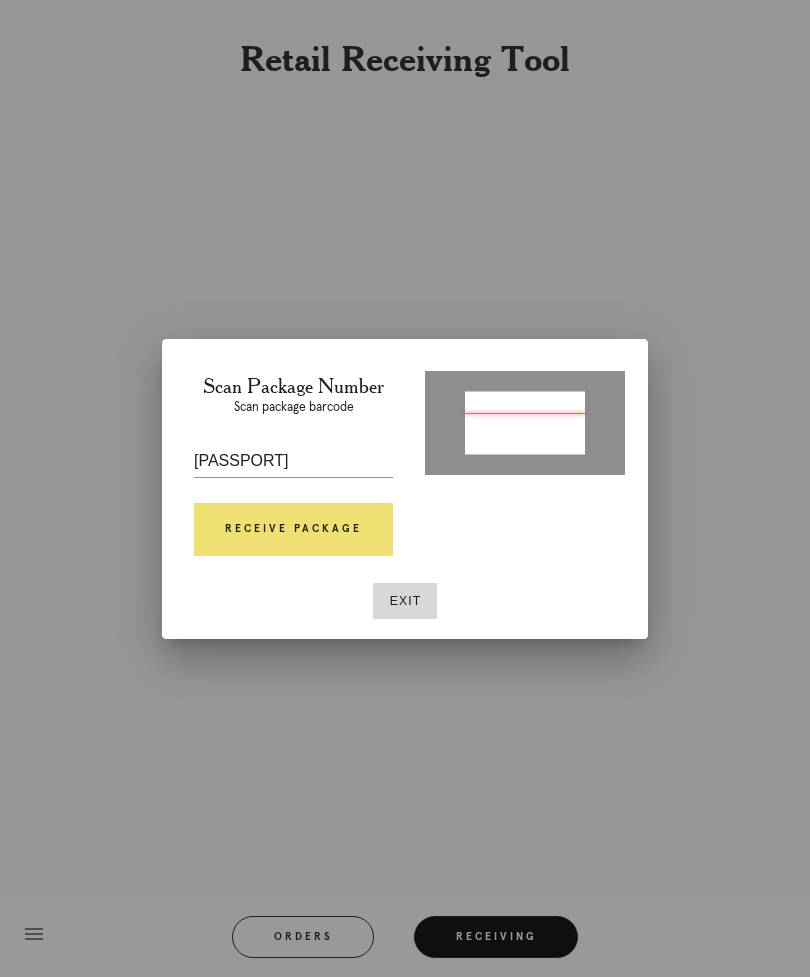 click on "Receive Package" at bounding box center (293, 530) 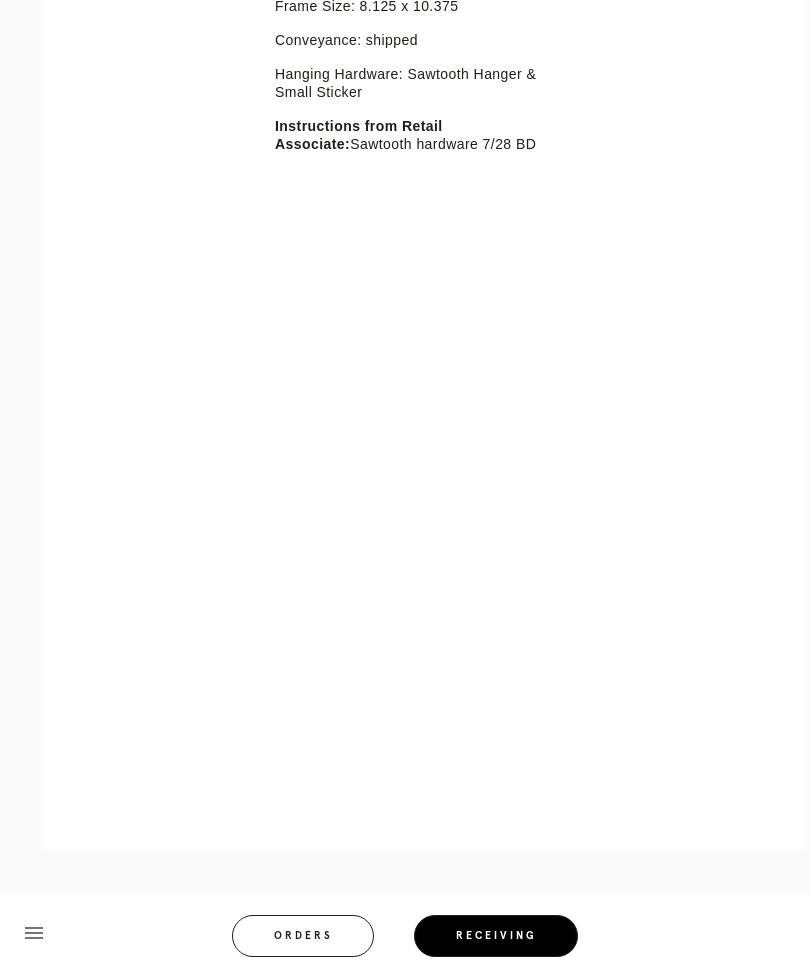 scroll, scrollTop: 704, scrollLeft: 0, axis: vertical 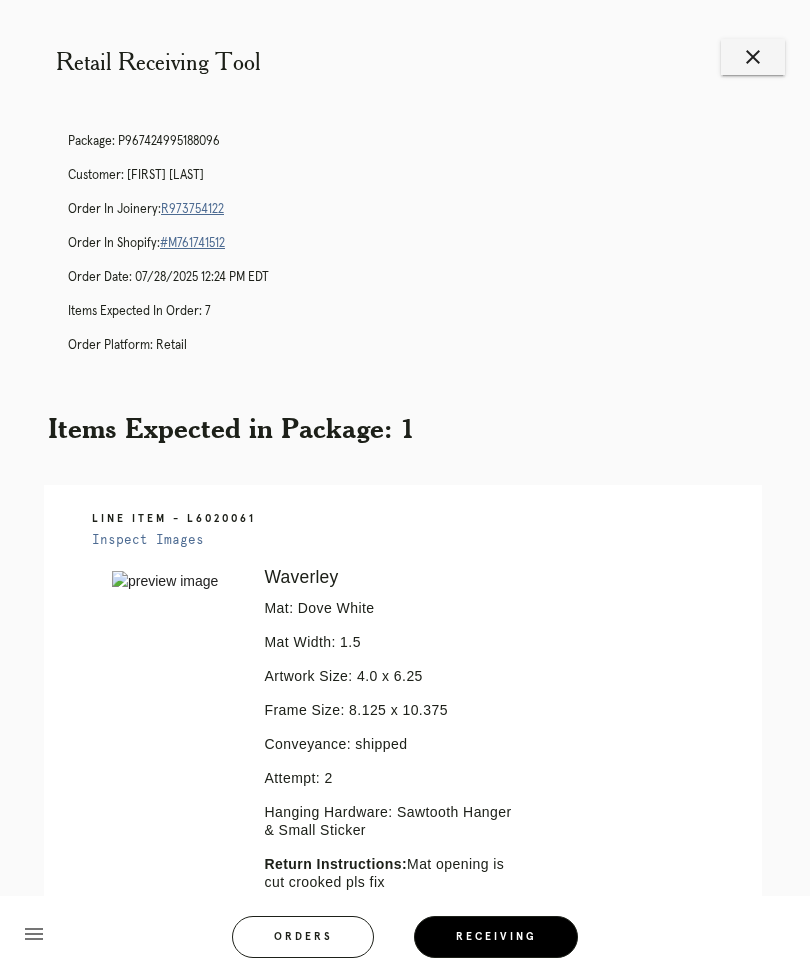 click on "R973754122" at bounding box center [192, 209] 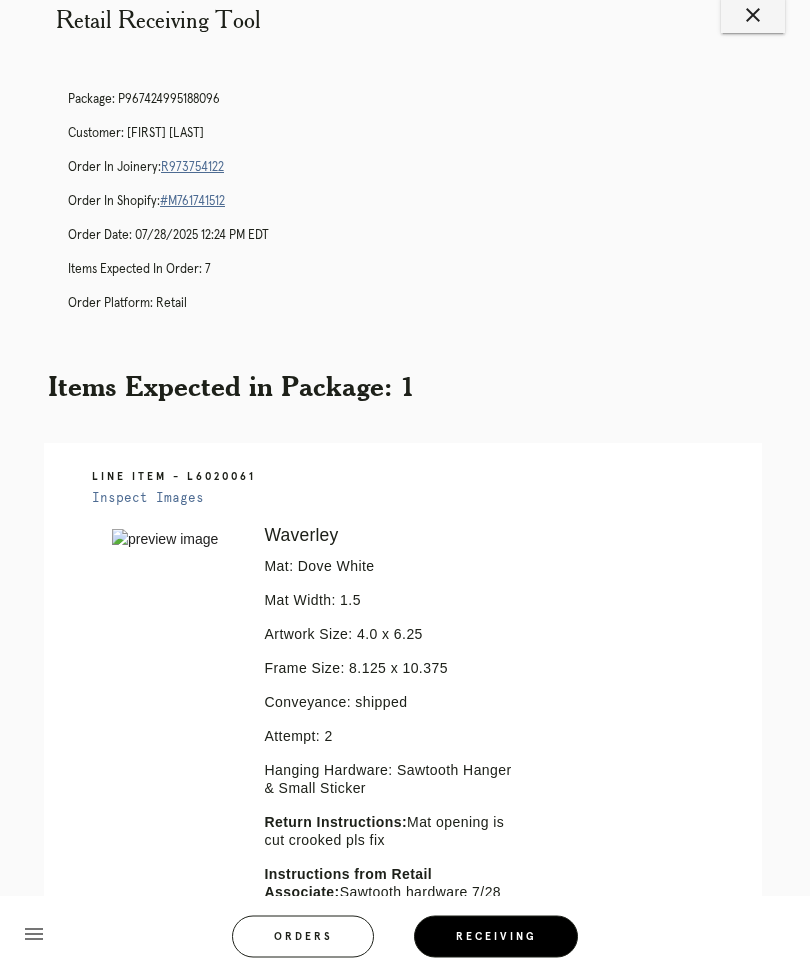 scroll, scrollTop: 0, scrollLeft: 0, axis: both 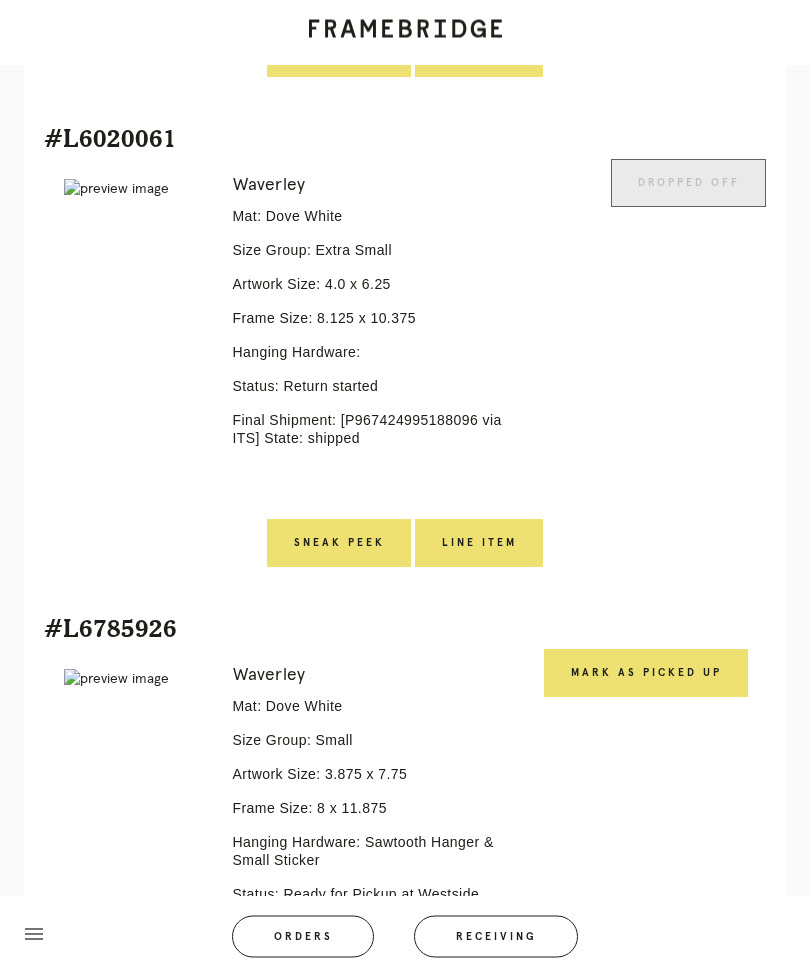 click on "Line Item" at bounding box center [479, 544] 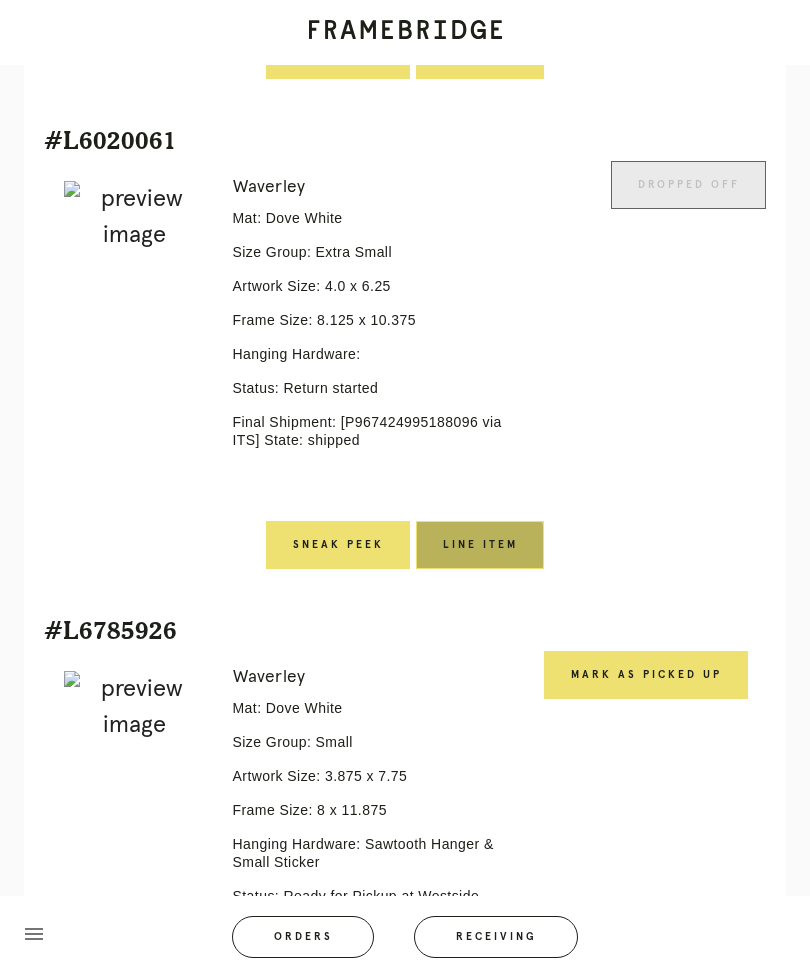 scroll, scrollTop: 0, scrollLeft: 0, axis: both 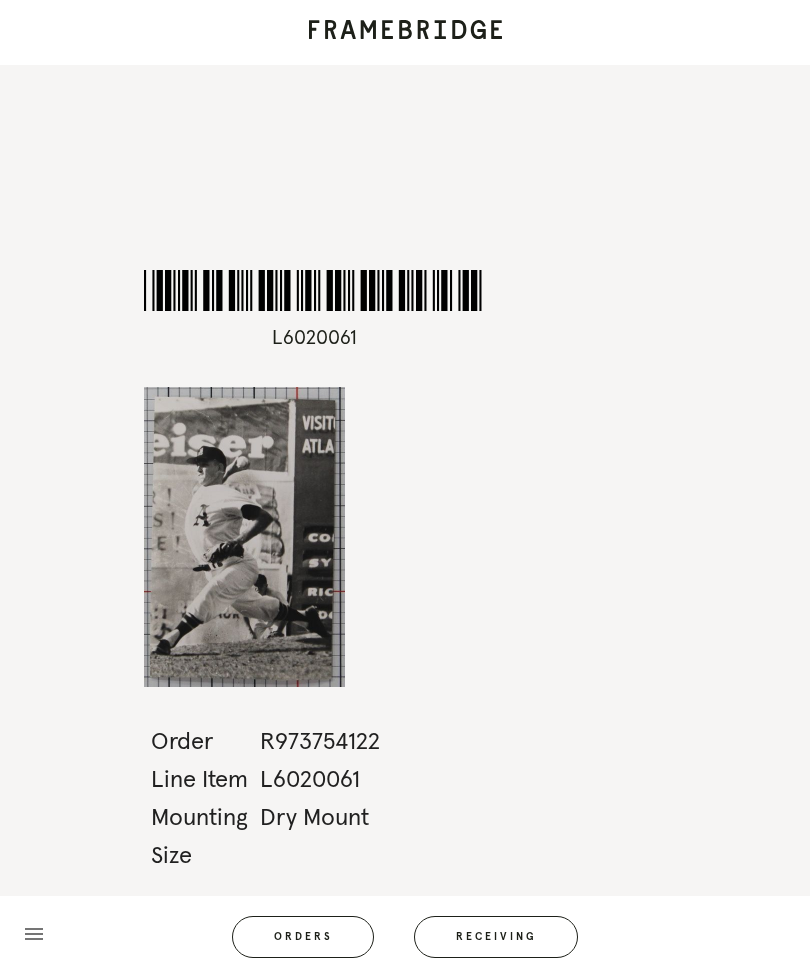 click on "Receiving" at bounding box center [496, 937] 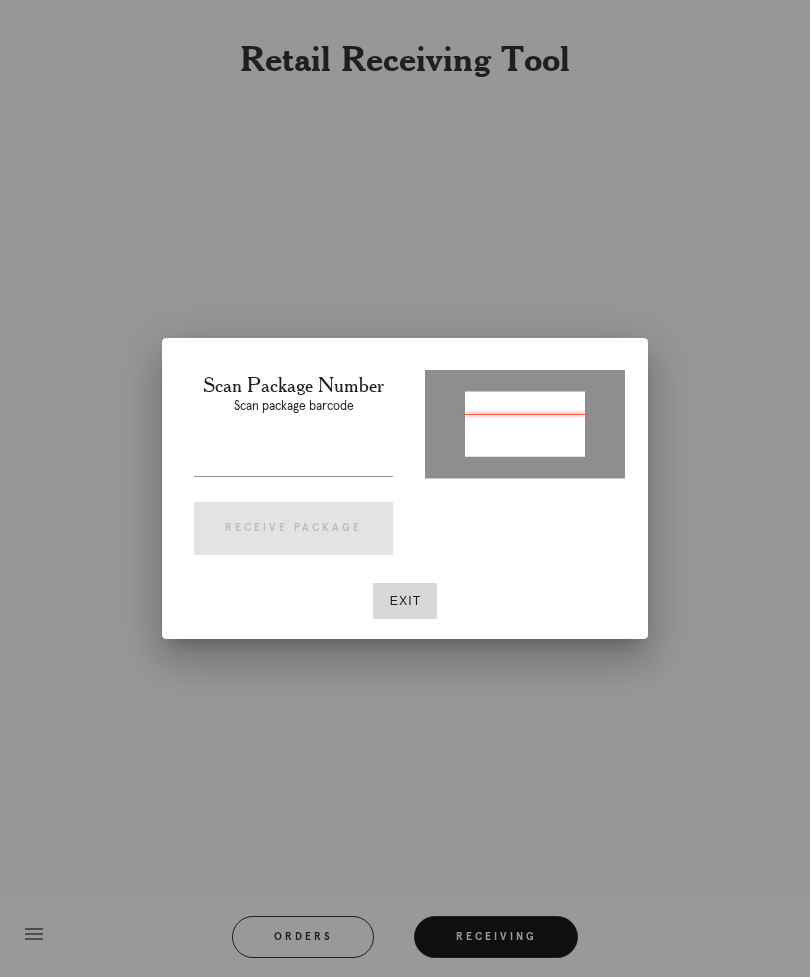 type on "P819662910732987" 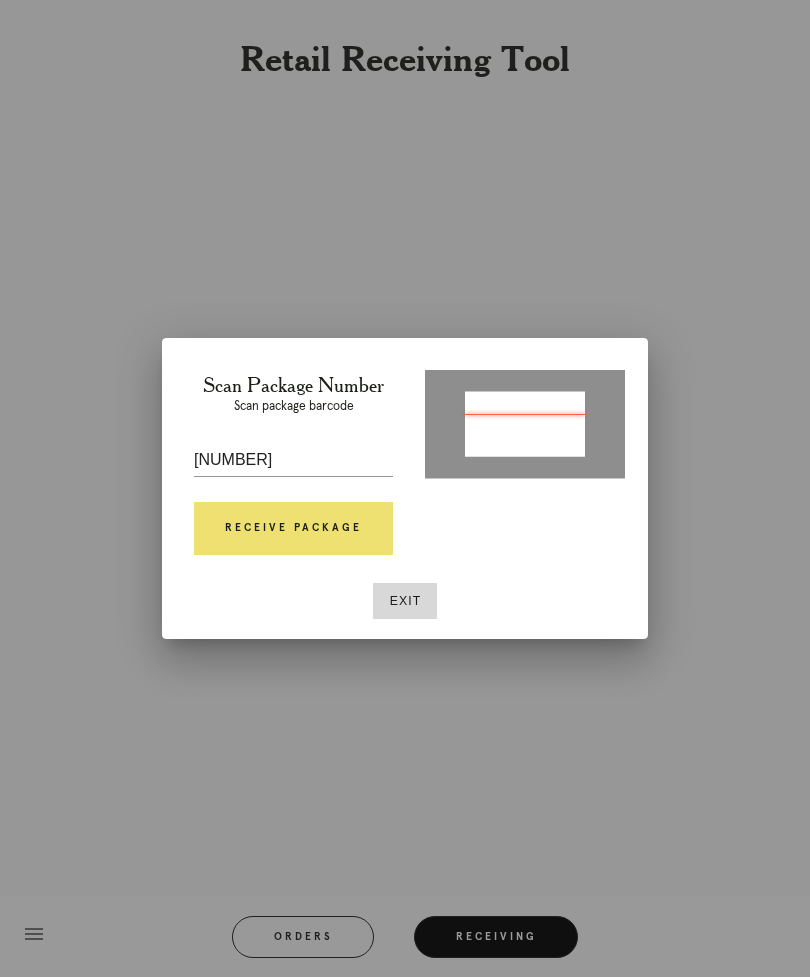 click at bounding box center (293, 491) 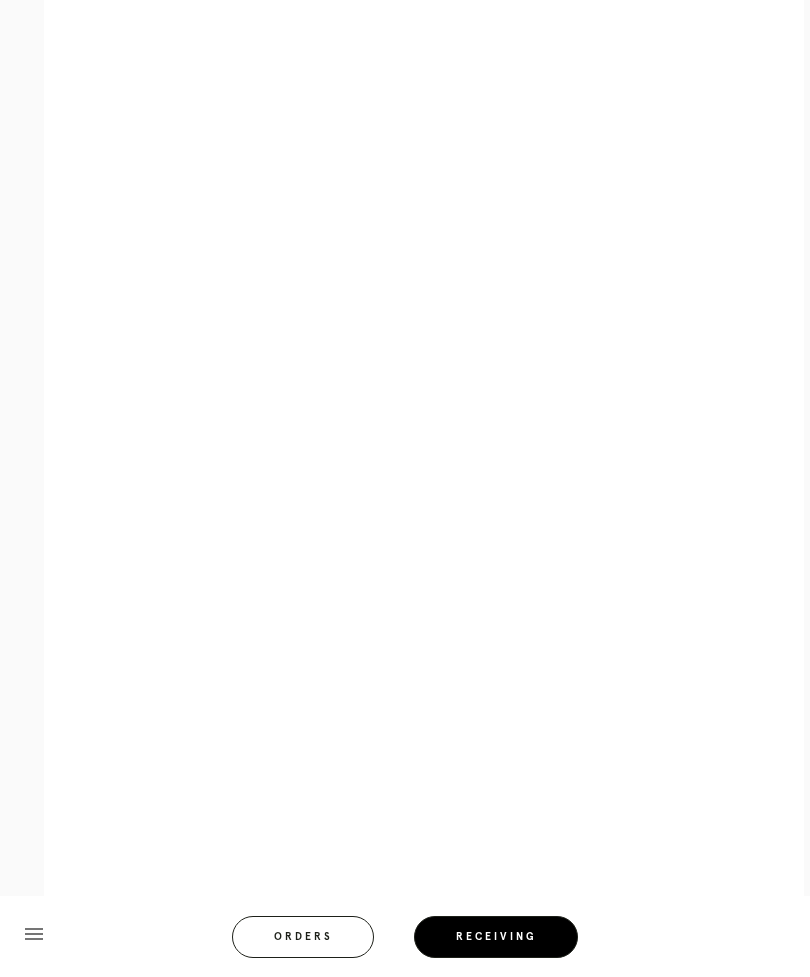scroll, scrollTop: 654, scrollLeft: 0, axis: vertical 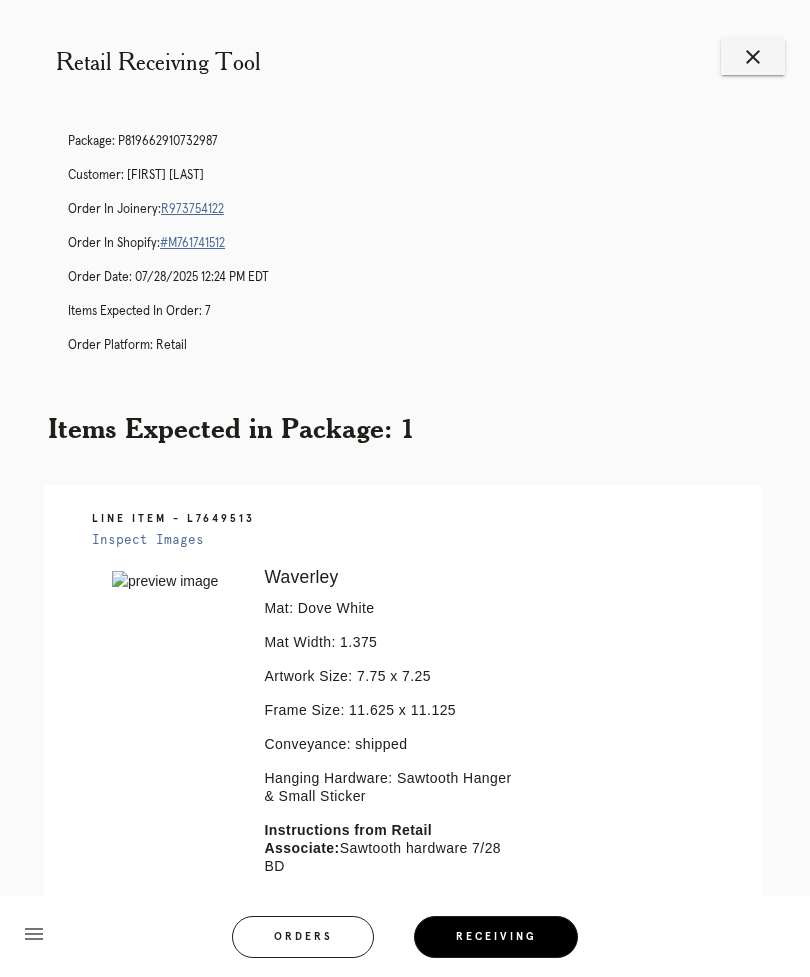 click on "close" at bounding box center [753, 57] 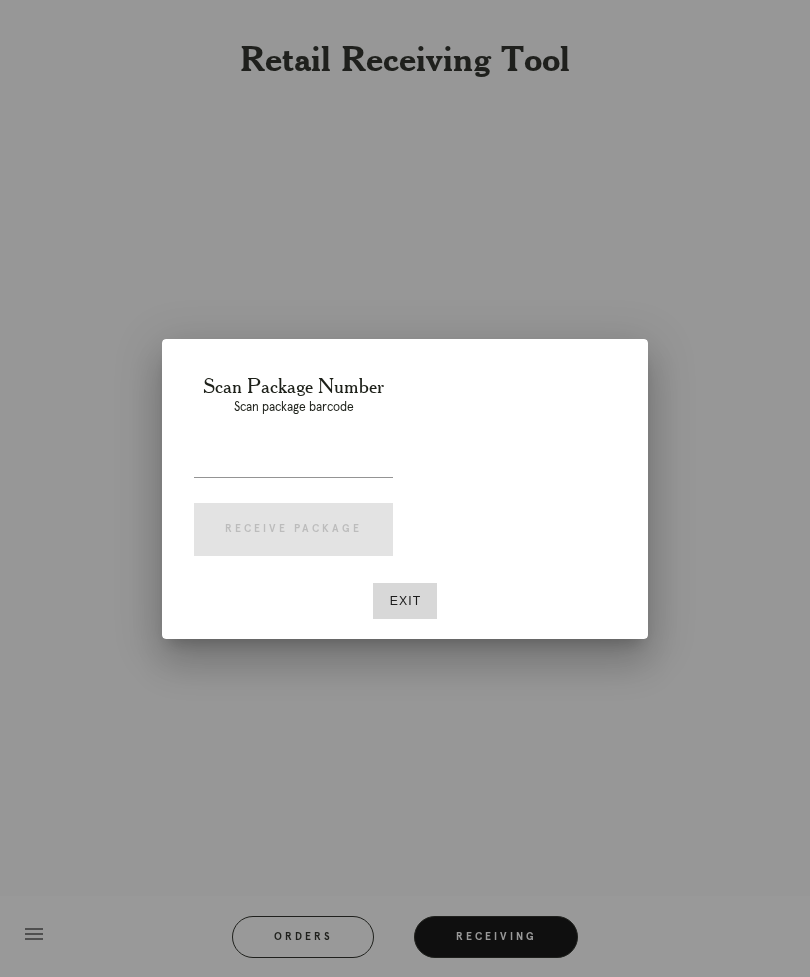 scroll, scrollTop: 0, scrollLeft: 0, axis: both 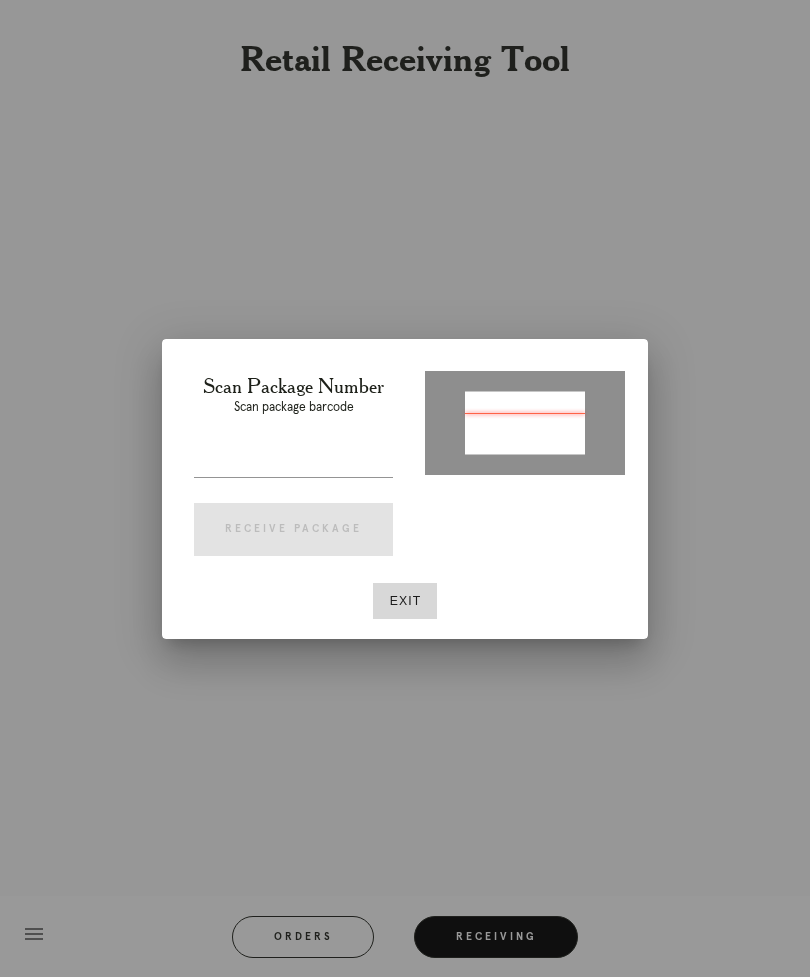 type on "P257177855801406" 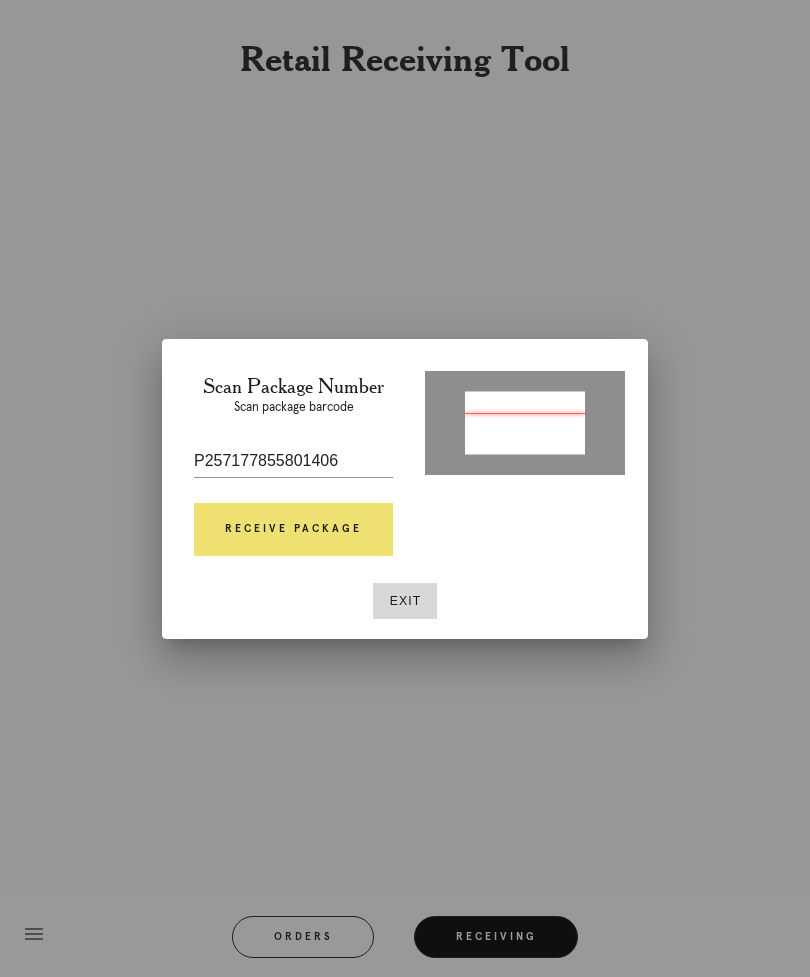 click on "Receive Package" at bounding box center [293, 530] 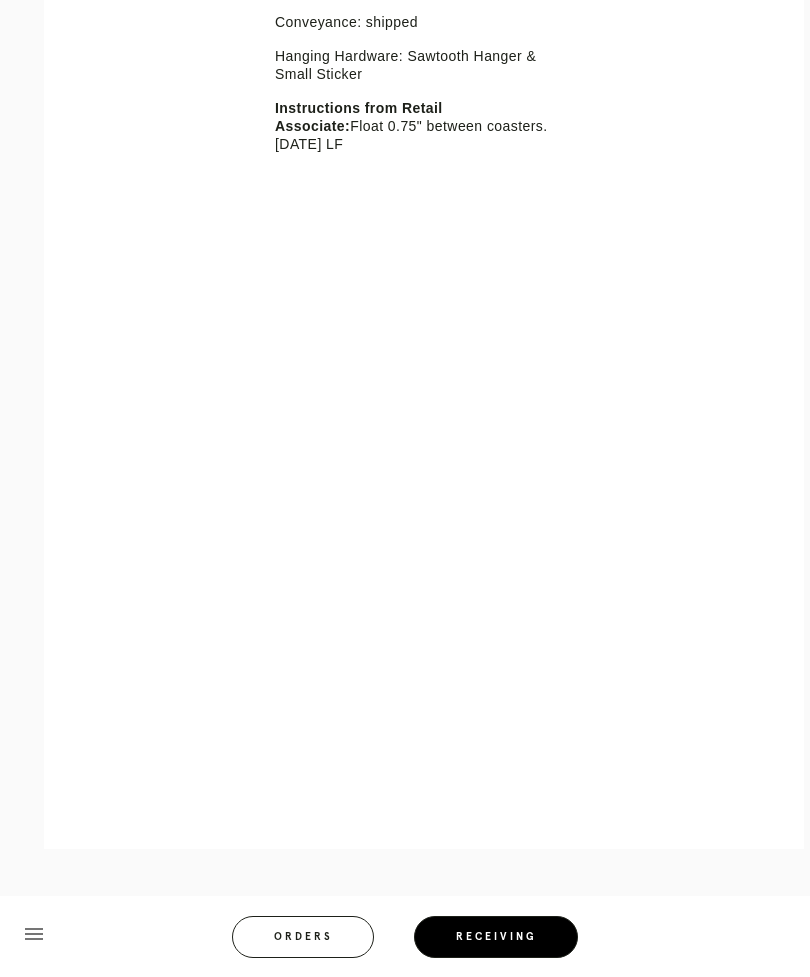 scroll, scrollTop: 640, scrollLeft: 0, axis: vertical 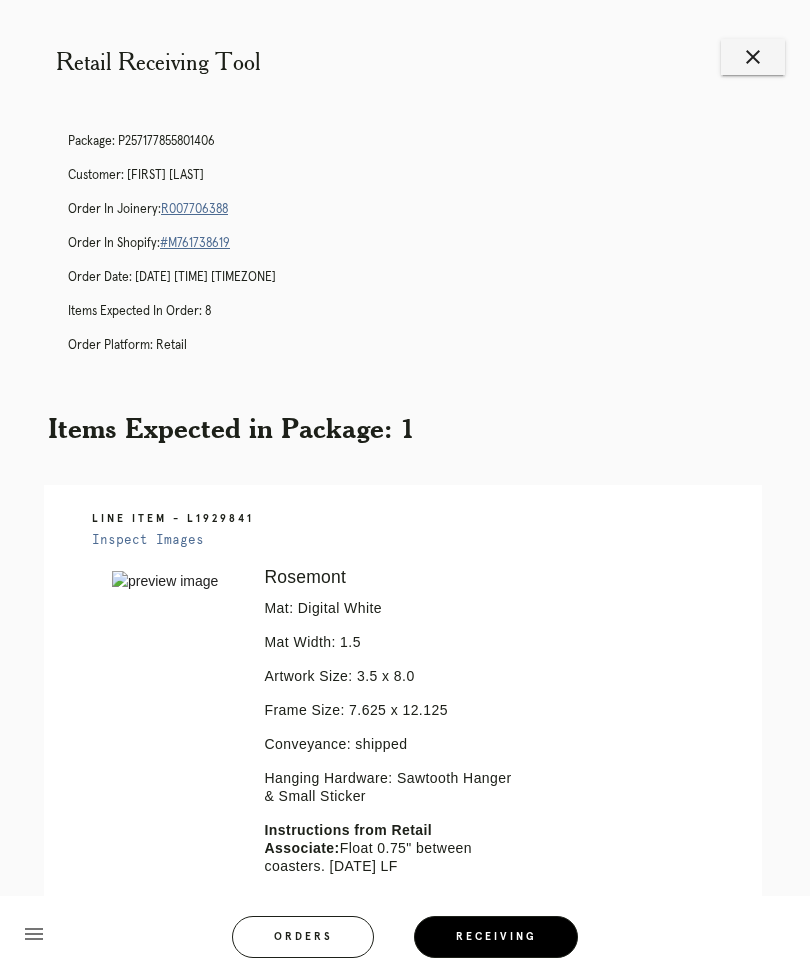 click on "close" at bounding box center [753, 57] 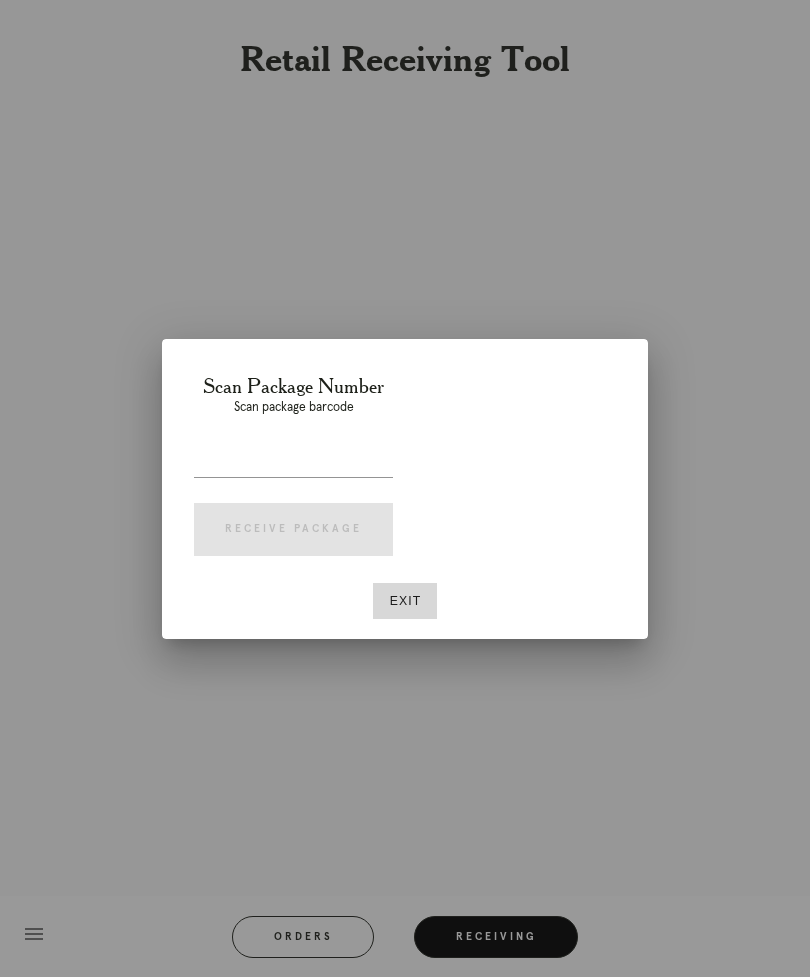 scroll, scrollTop: 0, scrollLeft: 0, axis: both 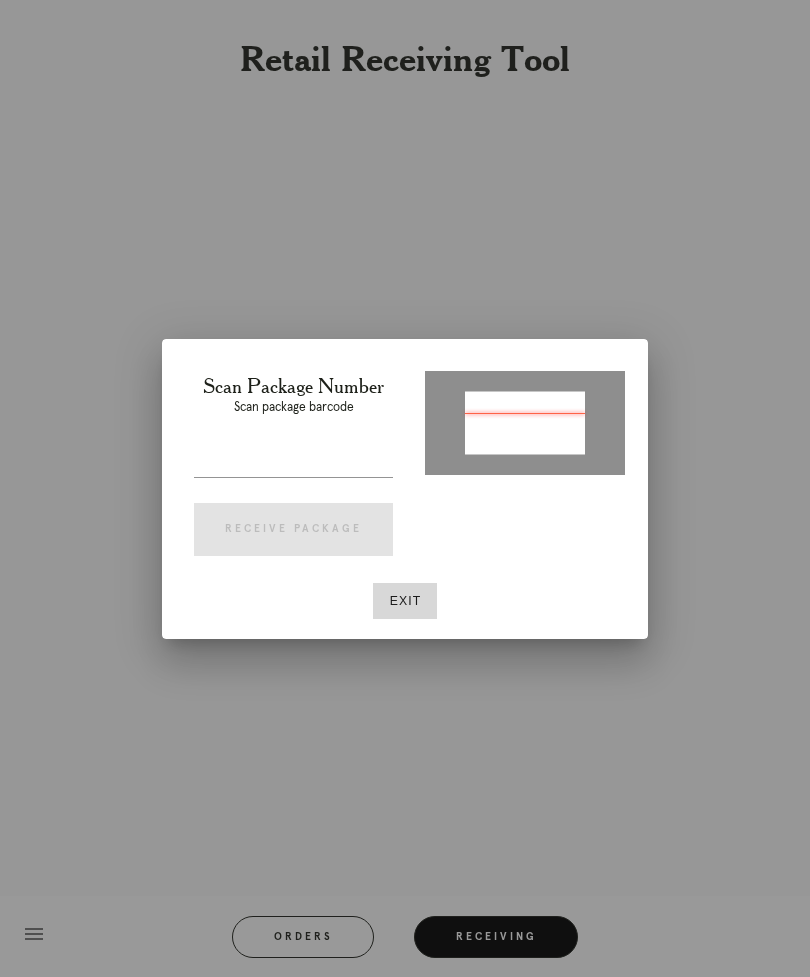 type on "[ORDER_NUMBER]" 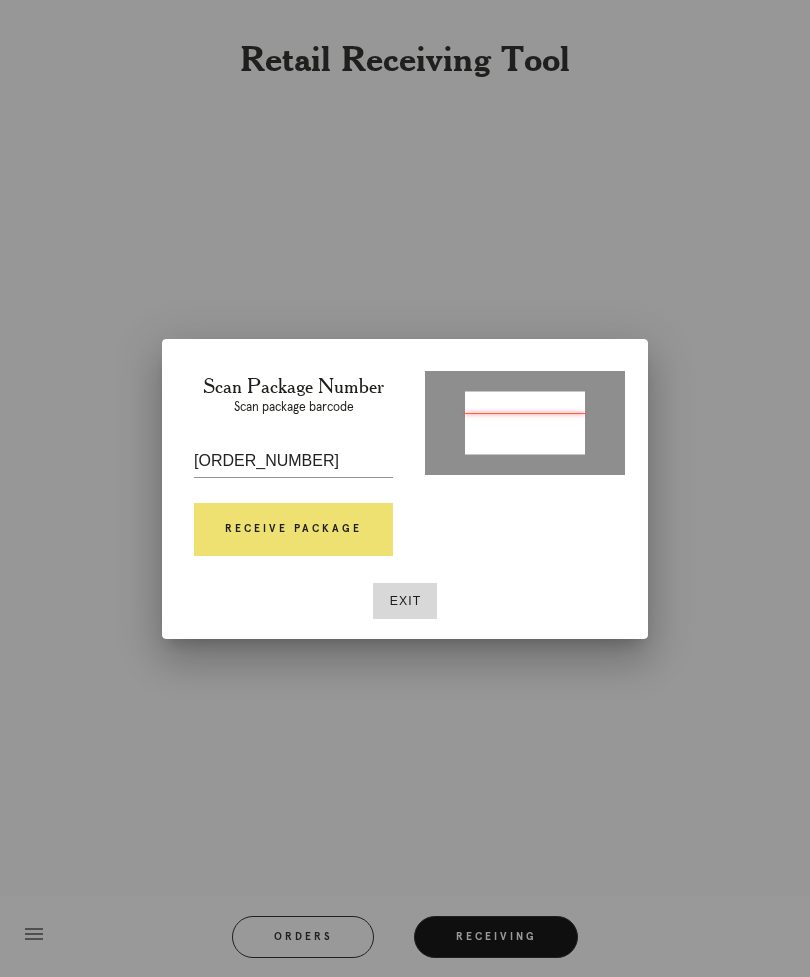click on "Receive Package" at bounding box center (293, 530) 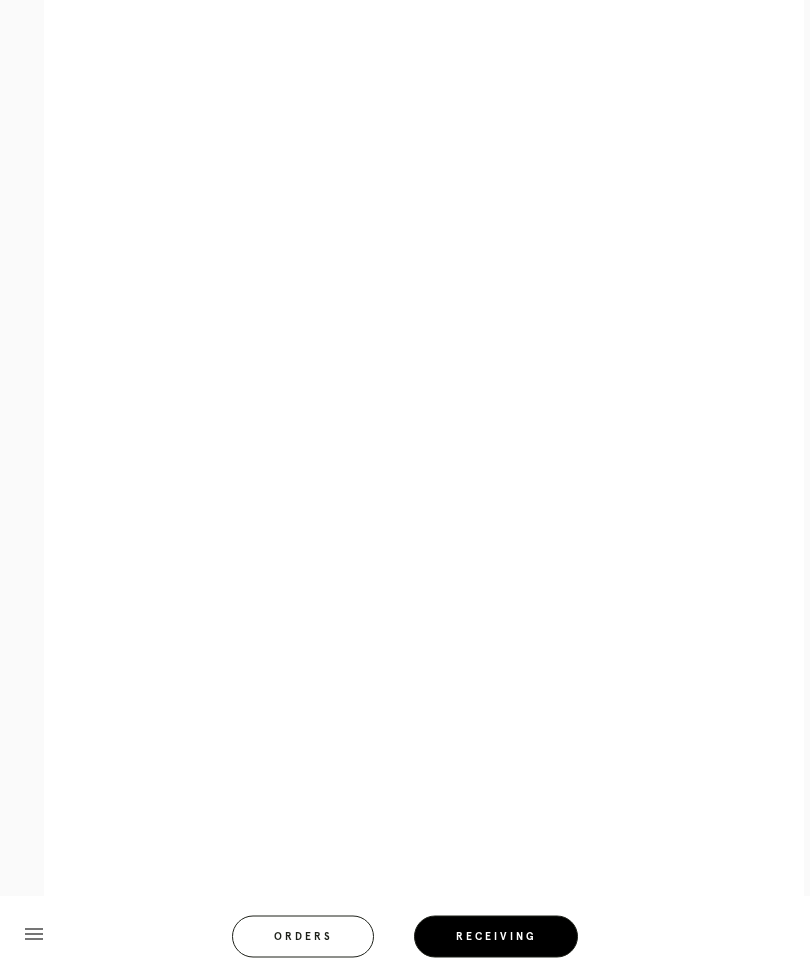 scroll, scrollTop: 712, scrollLeft: 0, axis: vertical 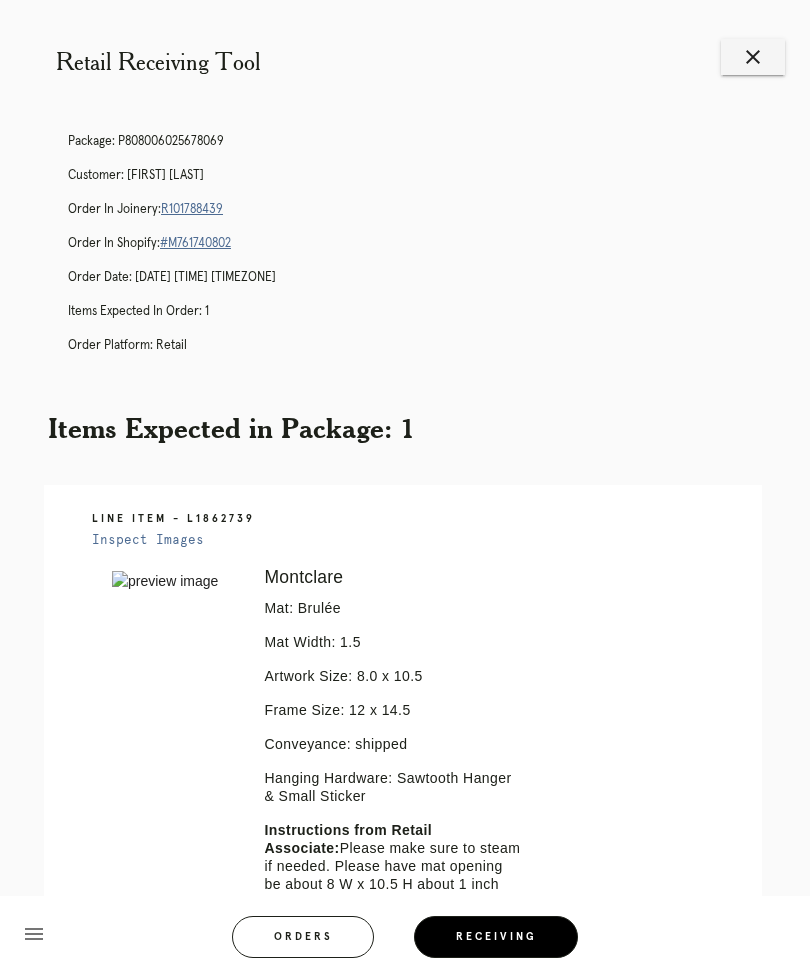 click on "close" at bounding box center [753, 57] 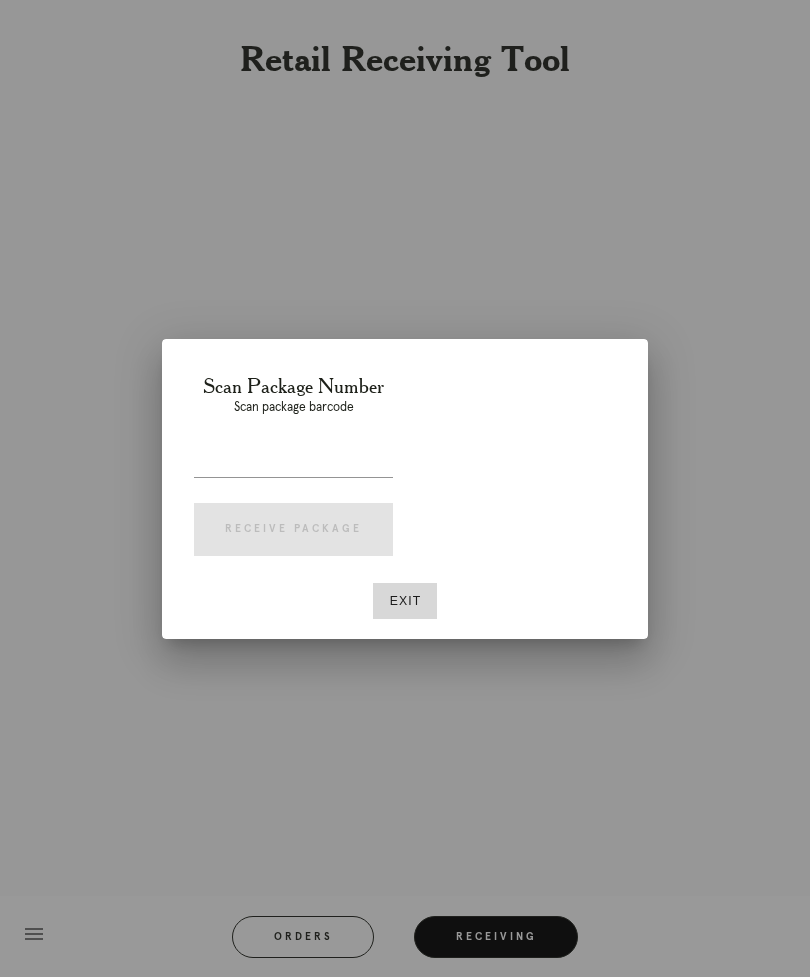 scroll, scrollTop: 0, scrollLeft: 0, axis: both 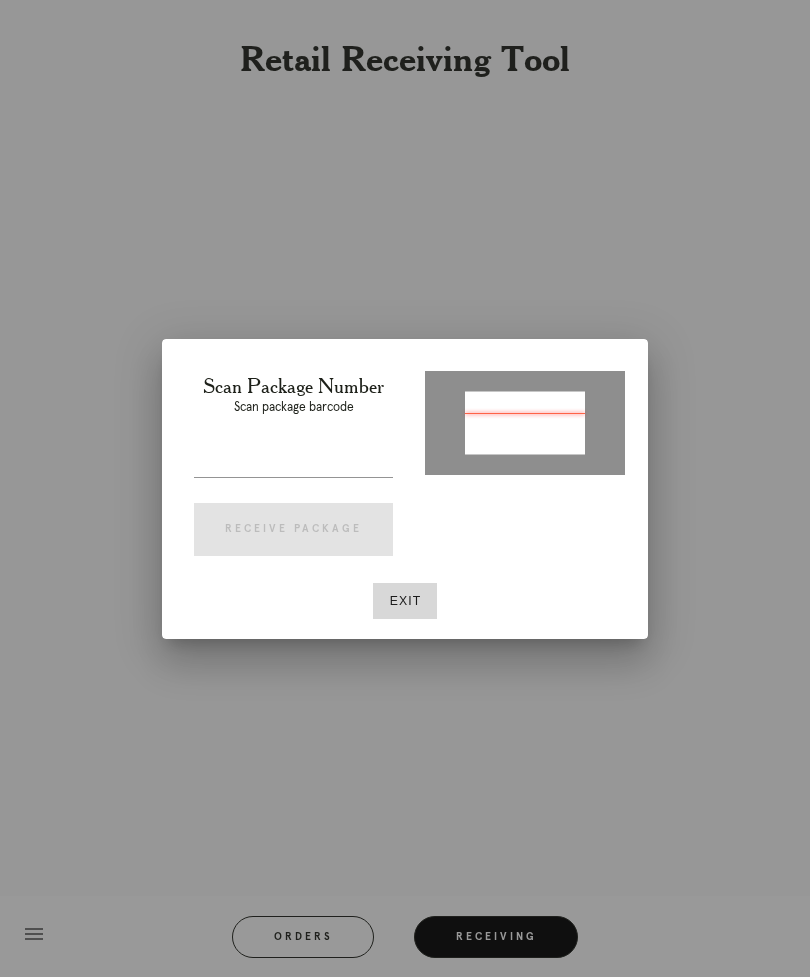 type on "P907758474082673" 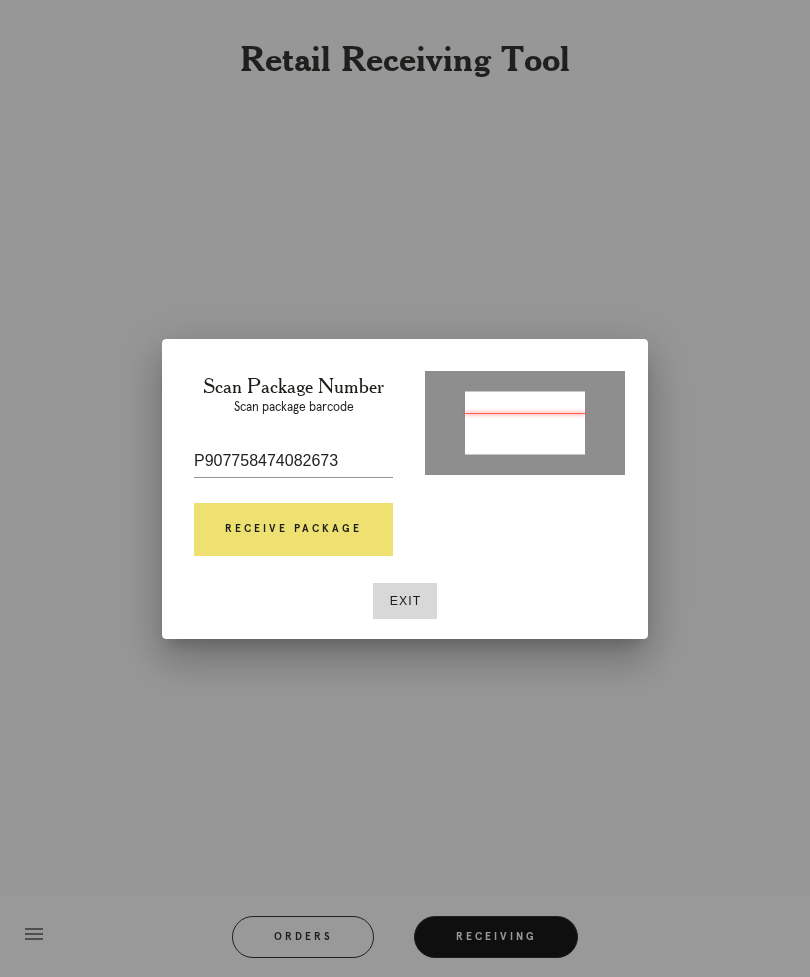 click on "Receive Package" at bounding box center [293, 530] 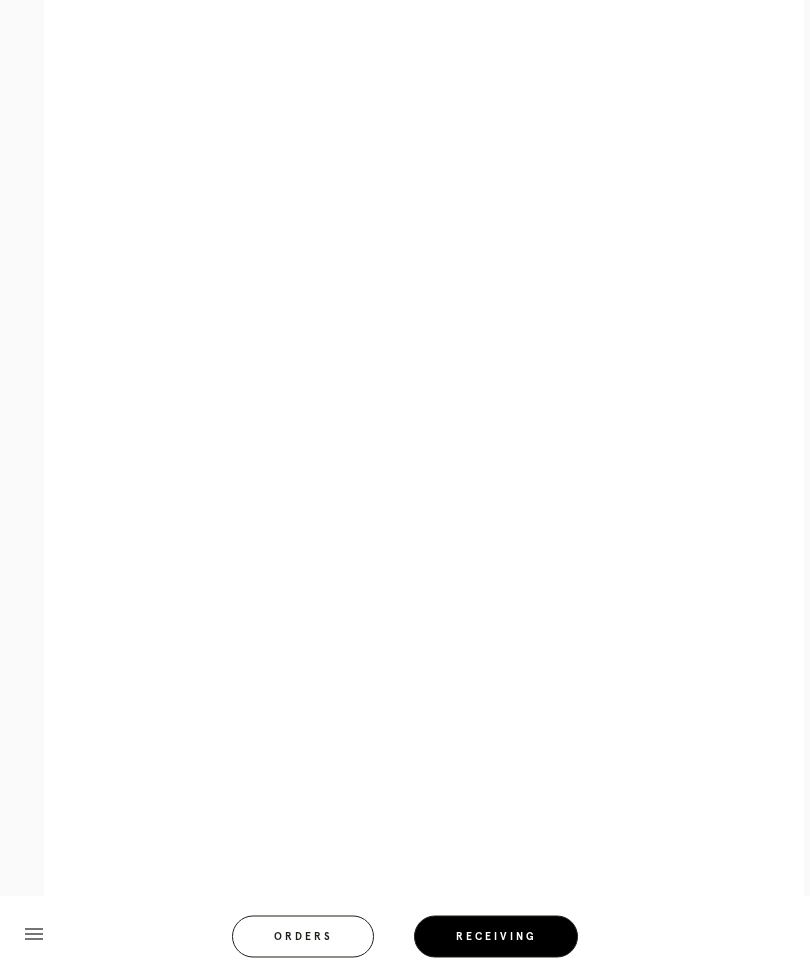 scroll, scrollTop: 762, scrollLeft: 0, axis: vertical 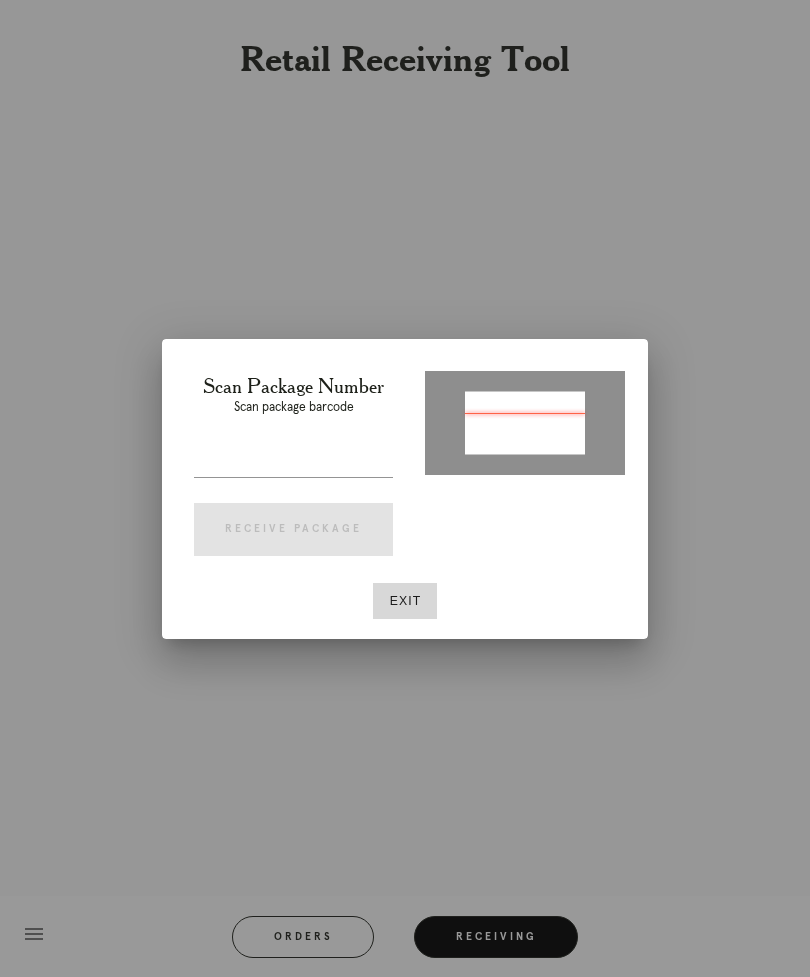 type on "[ORDER_ID]" 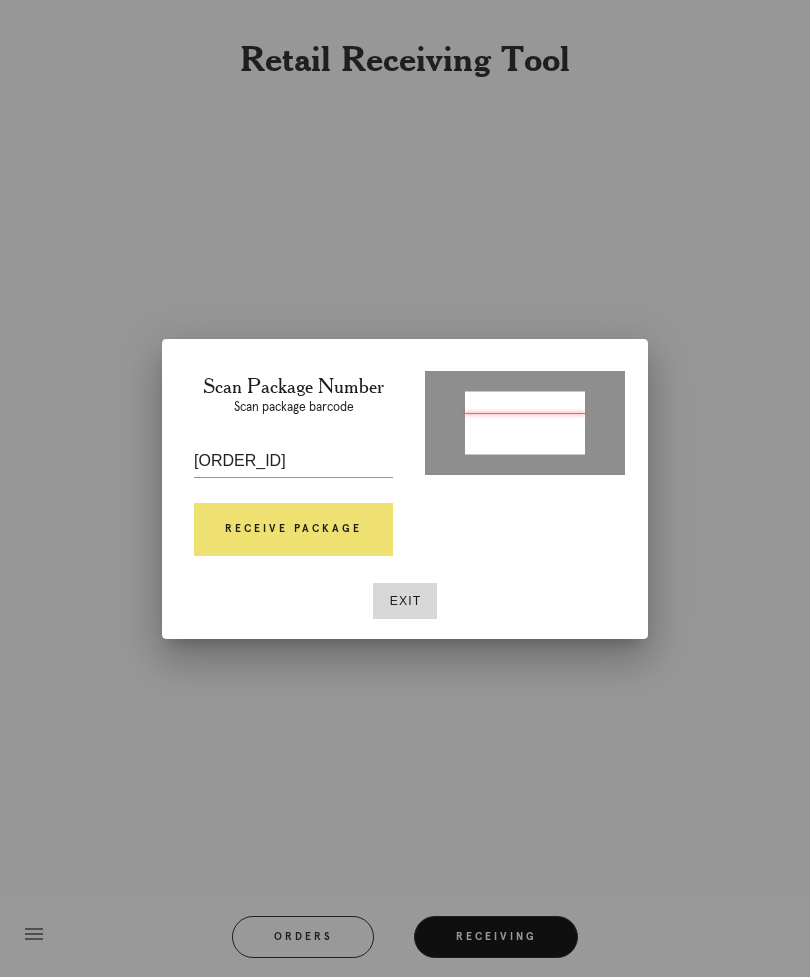 click on "Receive Package" at bounding box center [293, 530] 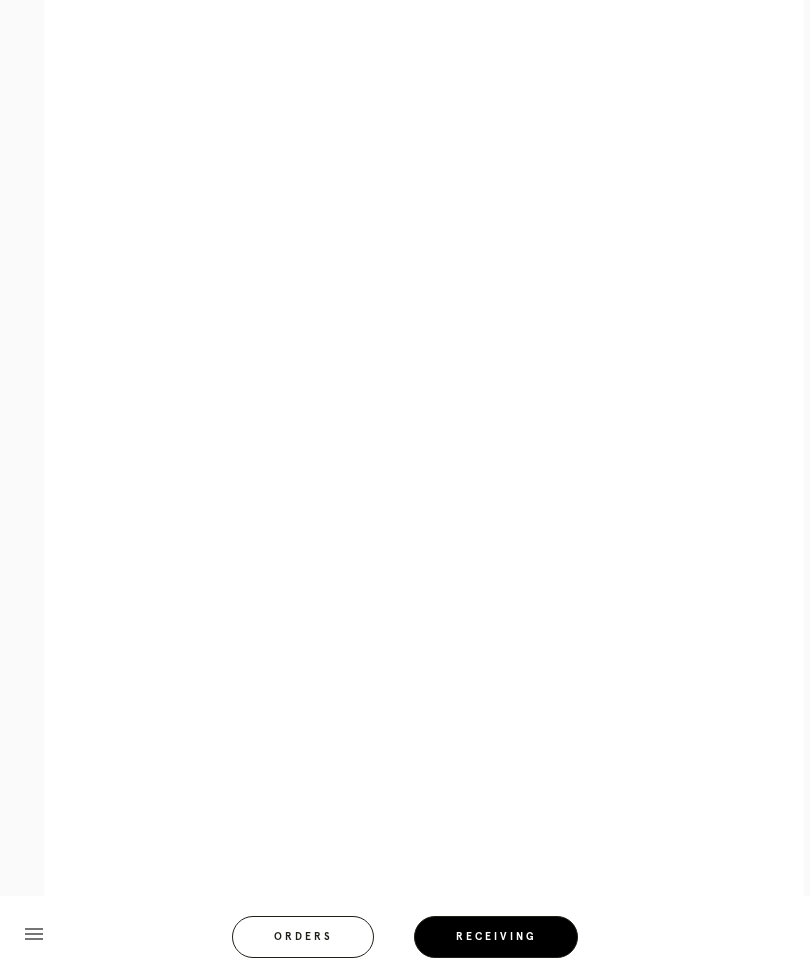 scroll, scrollTop: 640, scrollLeft: 0, axis: vertical 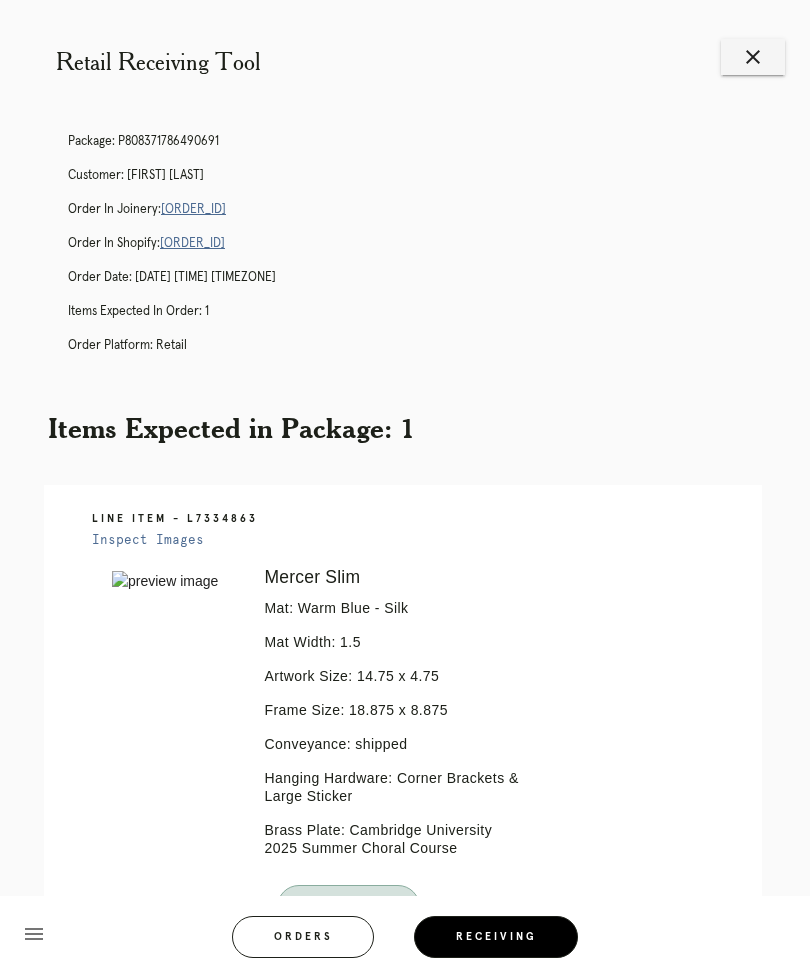 click on "Retail Receiving Tool   close   Package: P808371786490691   Customer: Greg Hucks
Order in Joinery:
R738490525
Order in Shopify:
#M761742121
Order Date:
07/29/2025 11:56 AM EDT
Items Expected in Order: 1   Order Platform: retail     Items Expected in Package:  1
Line Item - L7334863
Inspect Images
Error retreiving frame spec #9790795
Mercer Slim
Mat: Warm Blue - Silk
Mat Width: 1.5
Artwork Size:
14.75
x
4.75
Frame Size:
18.875
x
8.875
Conveyance: shipped
Hanging Hardware: Corner Brackets & Large Sticker
Brass Plate:
Cambridge University
2025 Summer Choral Course
Ready for Pickup
menu
Orders" at bounding box center (405, 572) 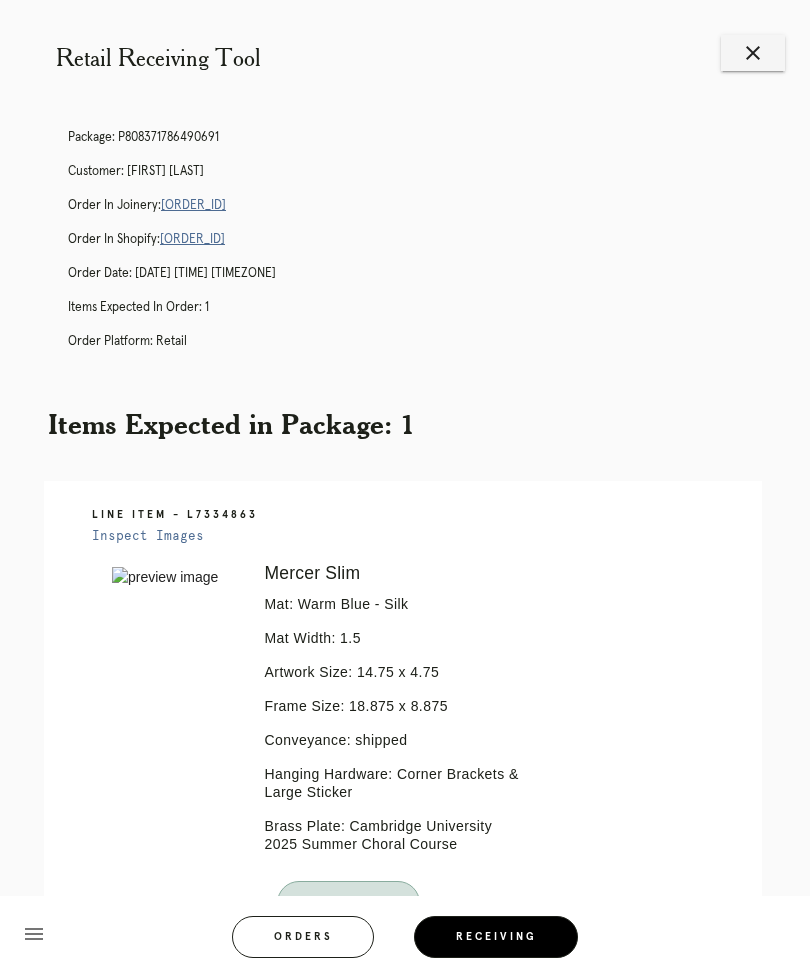 scroll, scrollTop: 0, scrollLeft: 0, axis: both 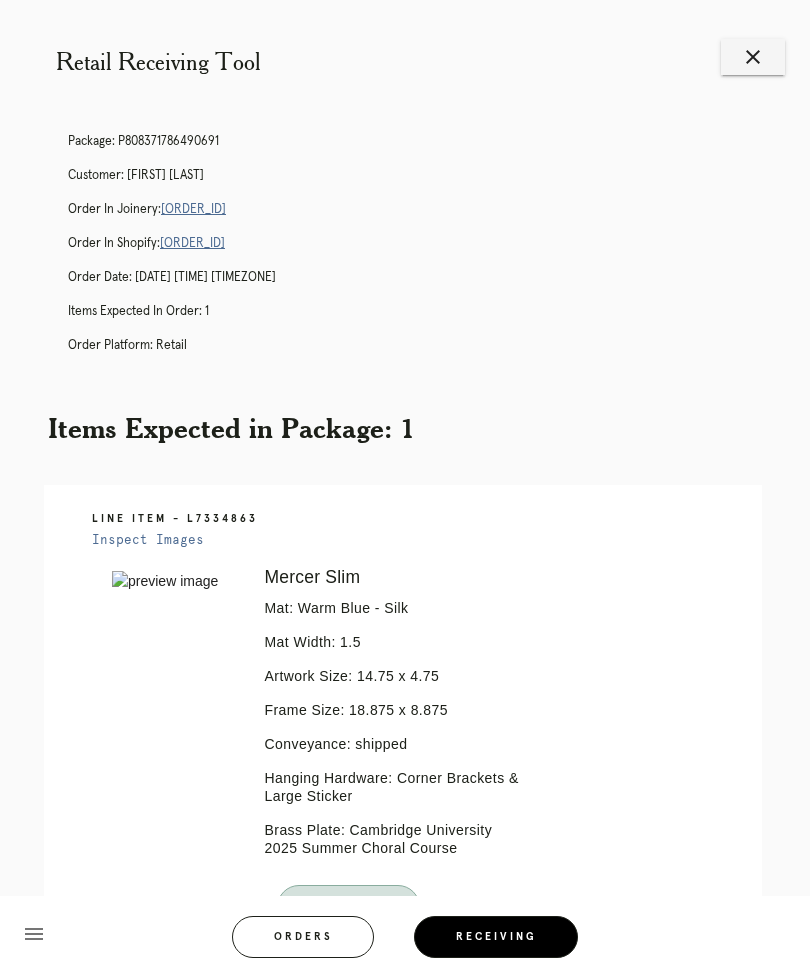 click on "close" at bounding box center (753, 57) 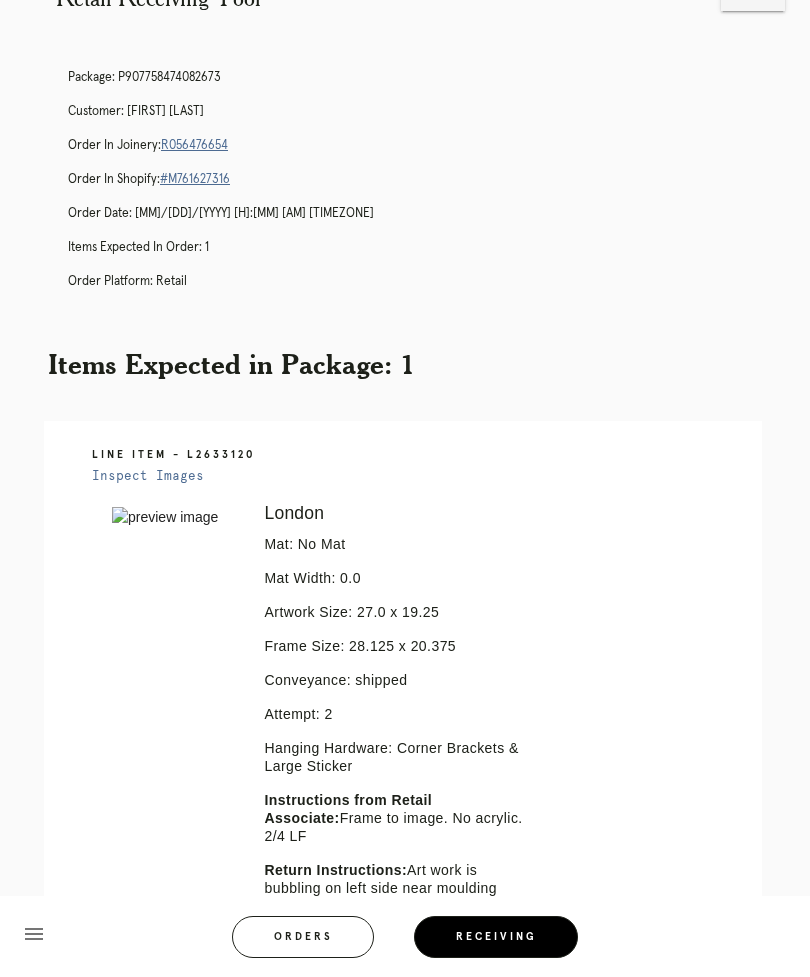 scroll, scrollTop: 0, scrollLeft: 0, axis: both 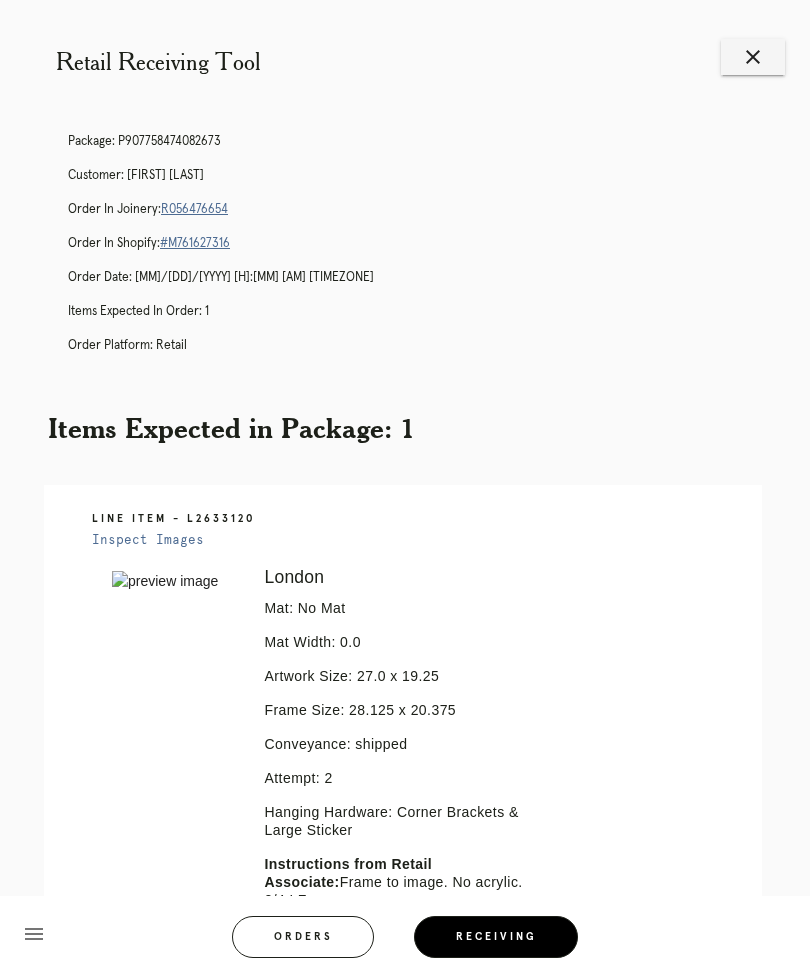 click on "close" at bounding box center (753, 57) 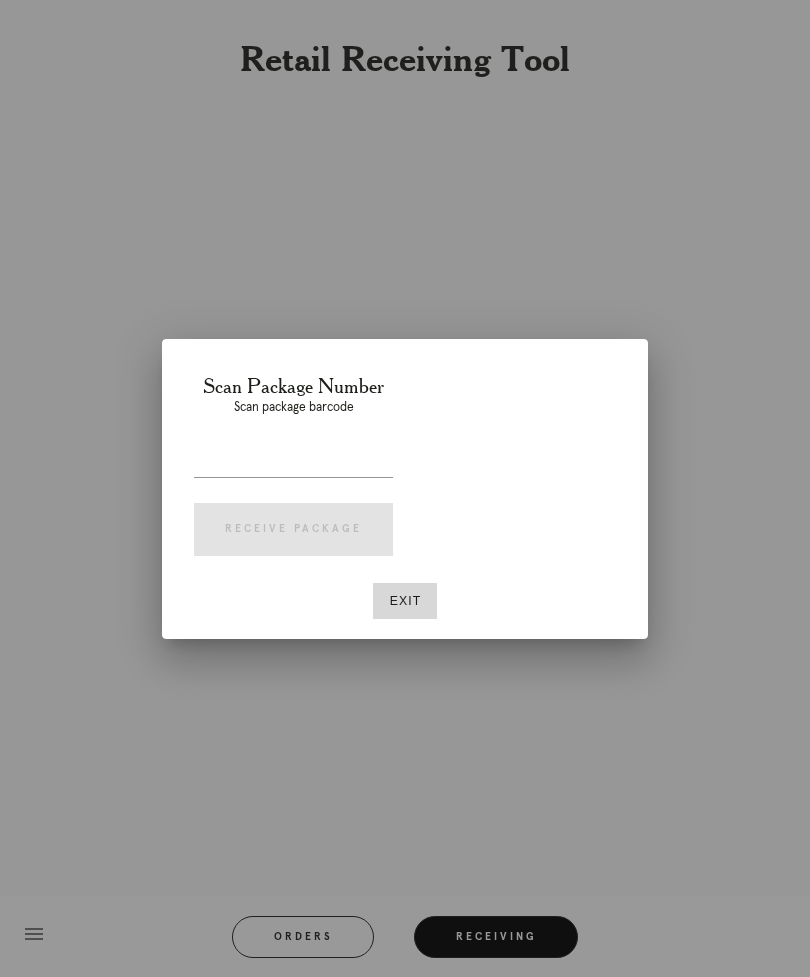 scroll, scrollTop: 0, scrollLeft: 0, axis: both 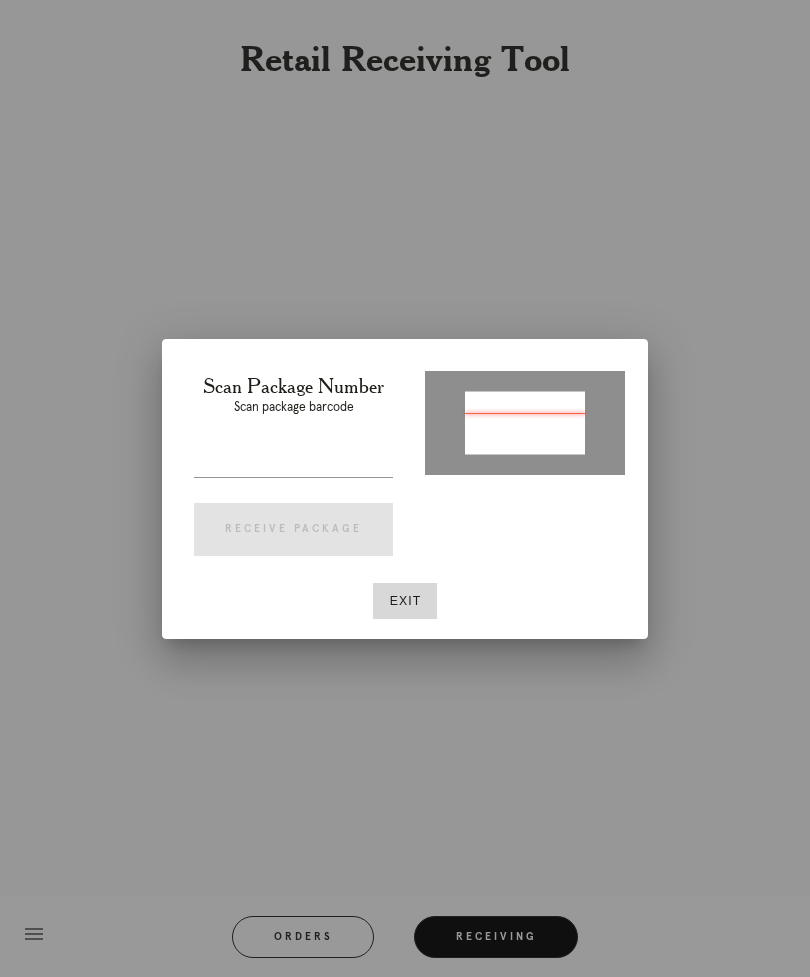 type on "P295284588079475" 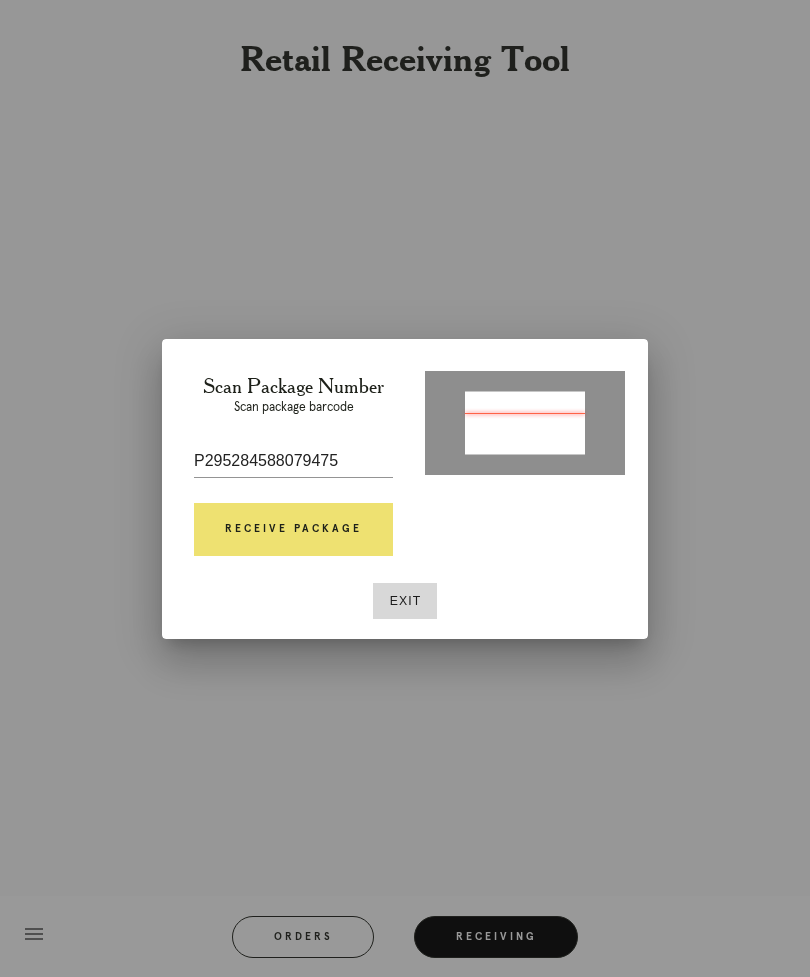 click on "Receive Package" at bounding box center (293, 530) 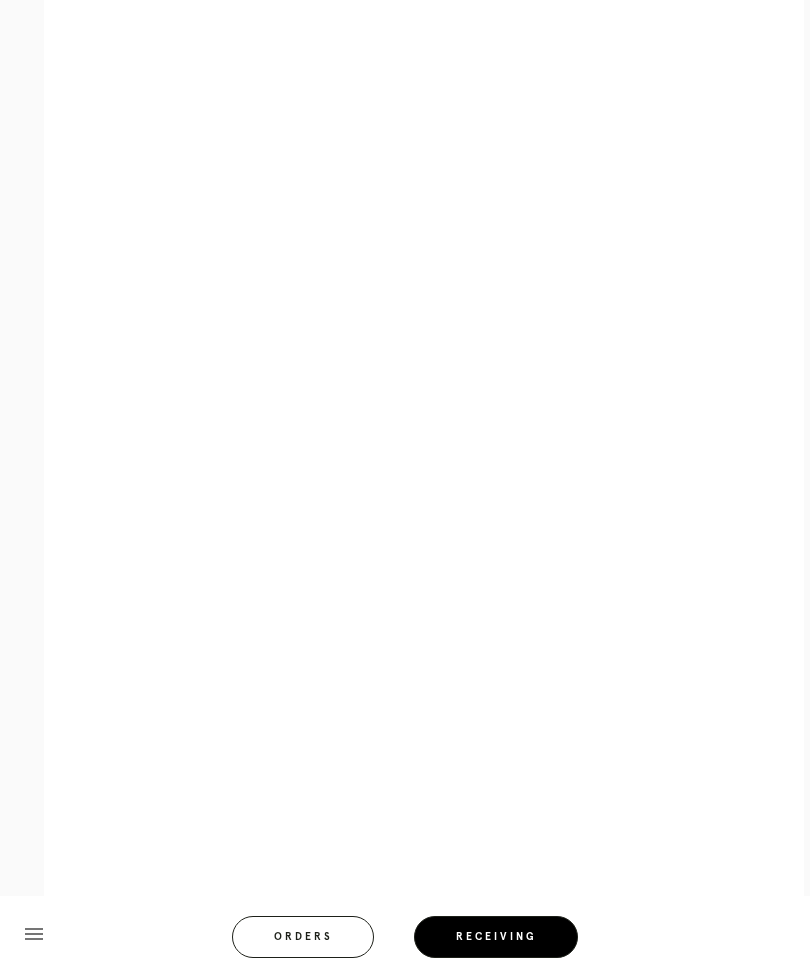 scroll, scrollTop: 588, scrollLeft: 0, axis: vertical 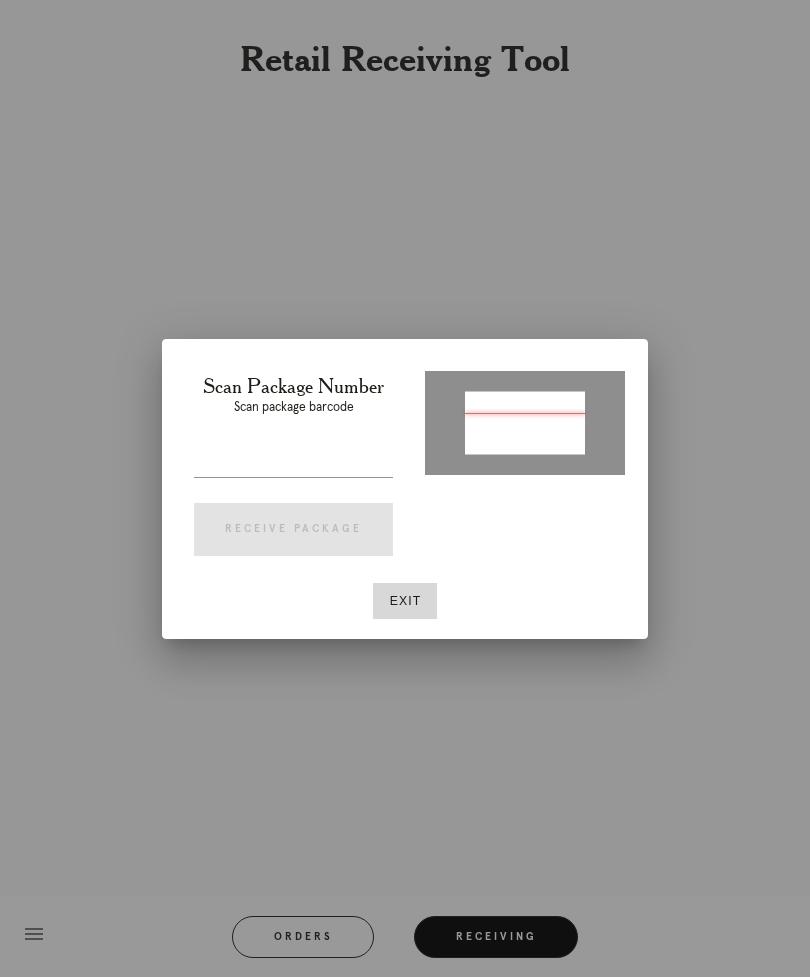 type on "P537474078431209" 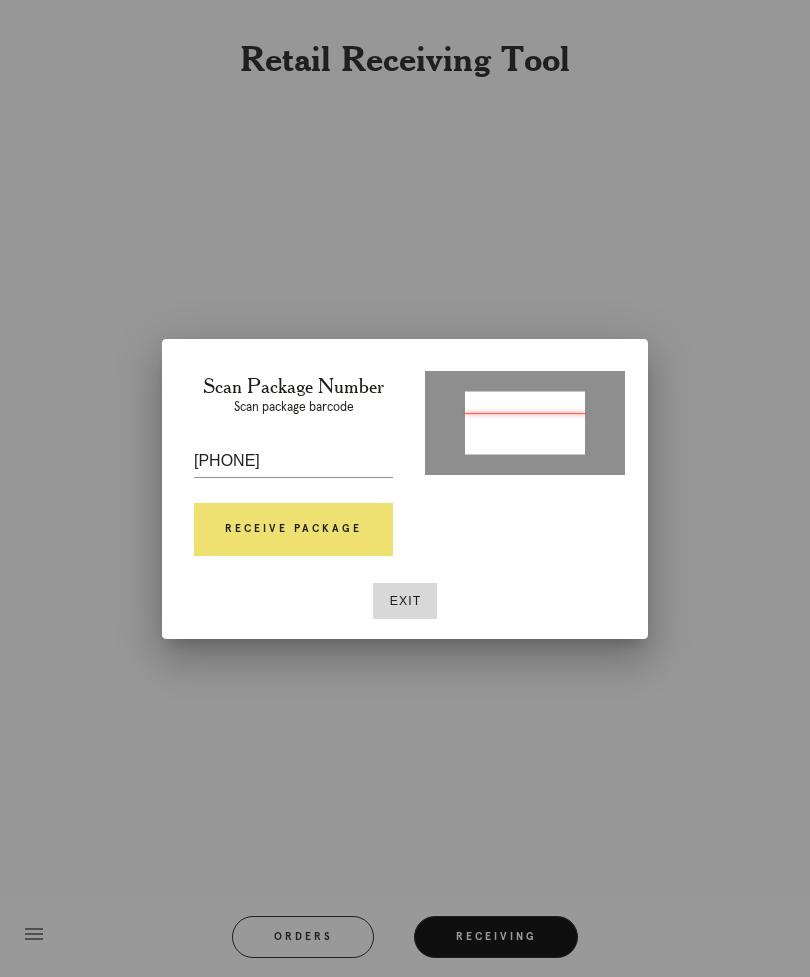 click on "Receive Package" at bounding box center [293, 530] 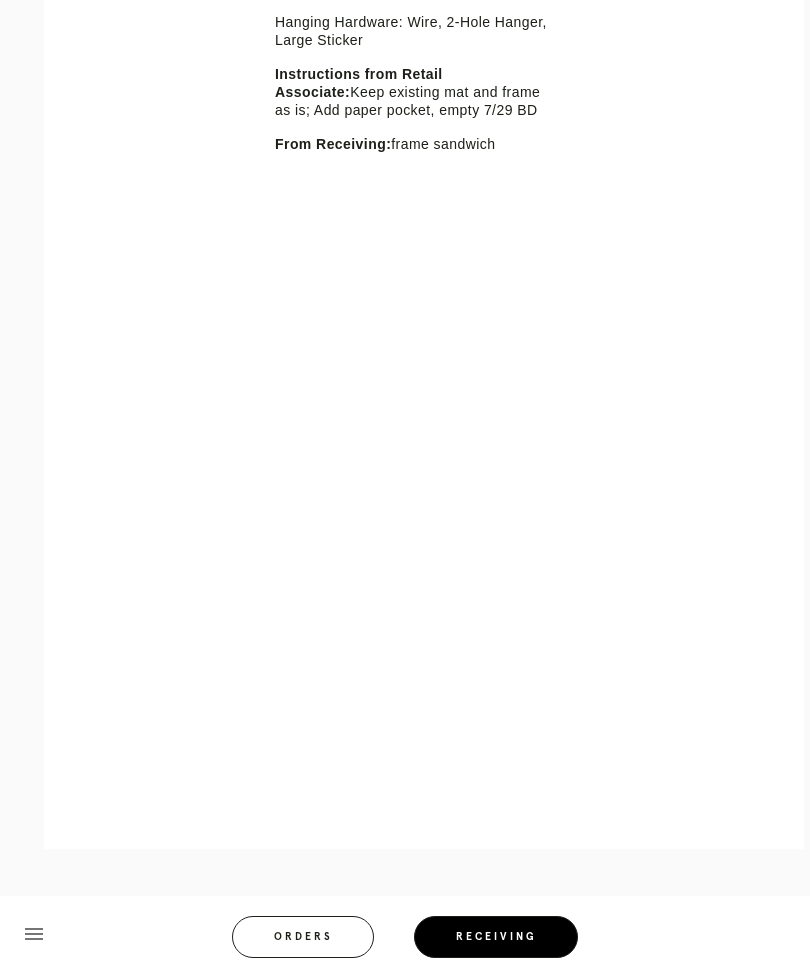 scroll, scrollTop: 692, scrollLeft: 0, axis: vertical 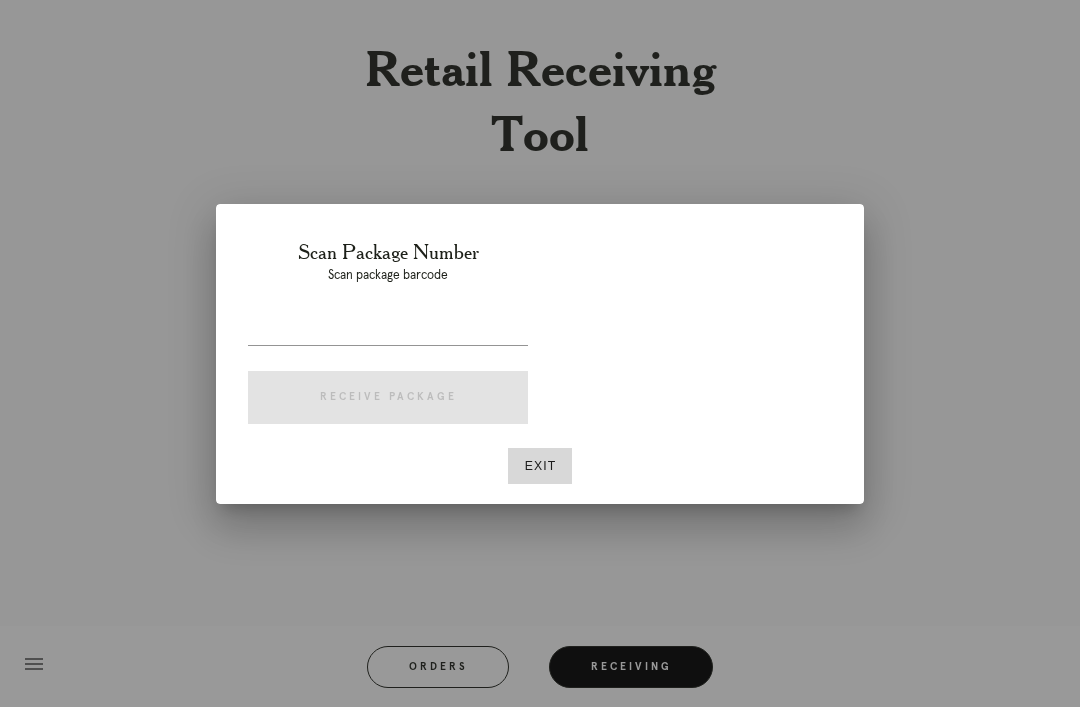 click at bounding box center (540, 353) 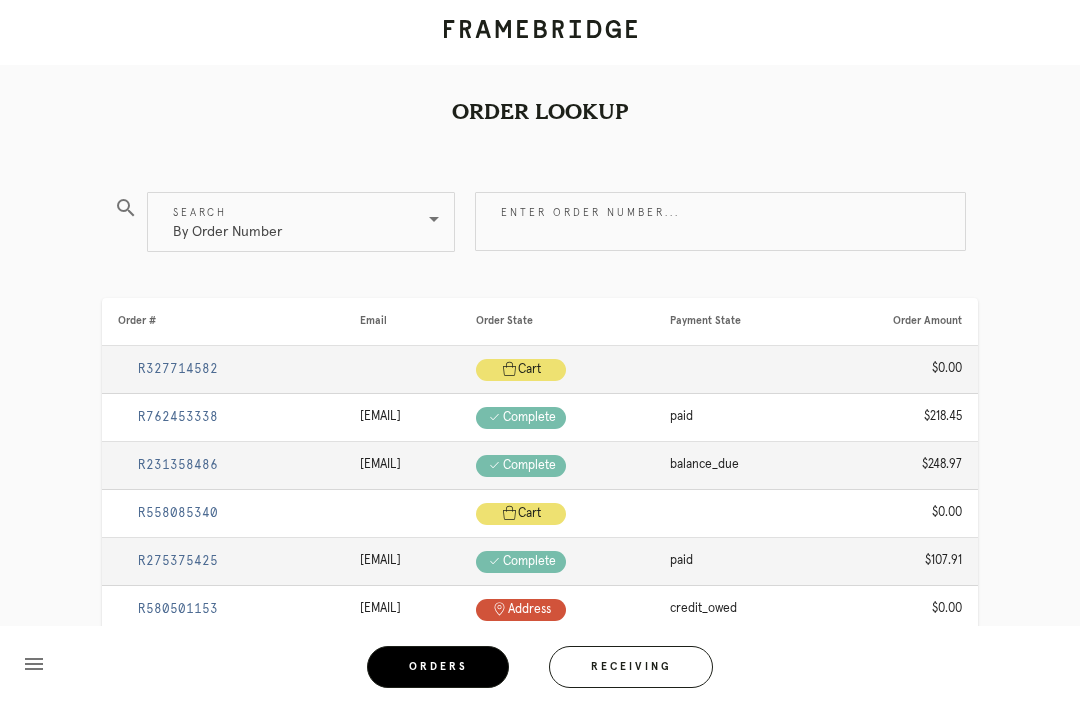 click on "Enter order number..." at bounding box center [720, 221] 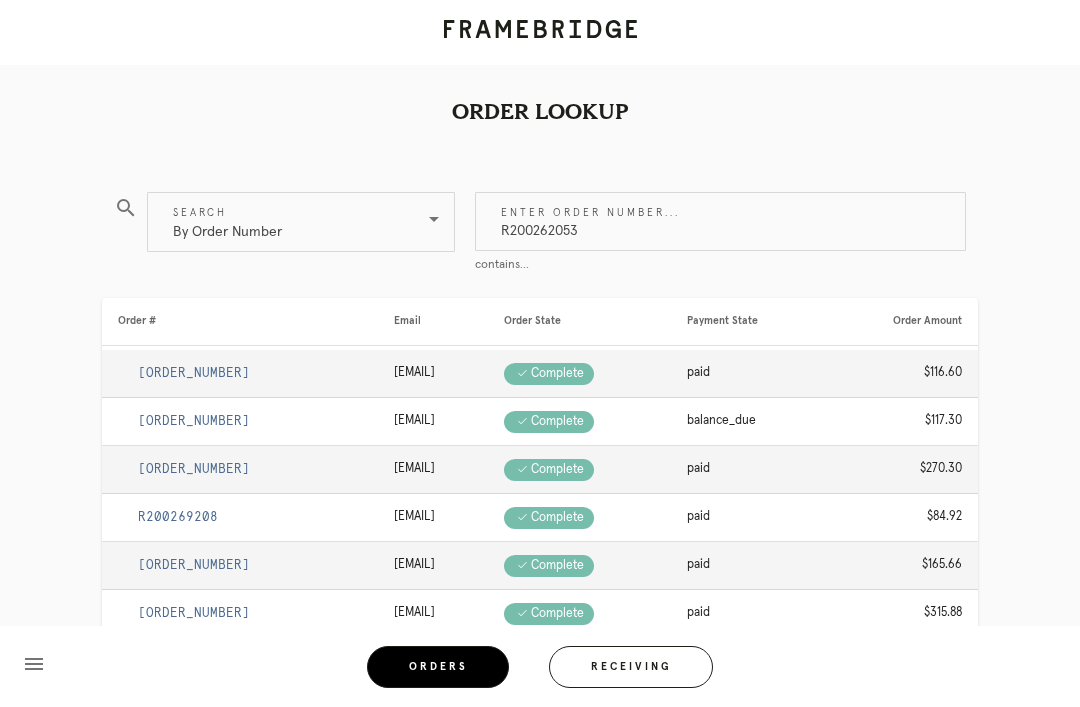 type on "R200262053" 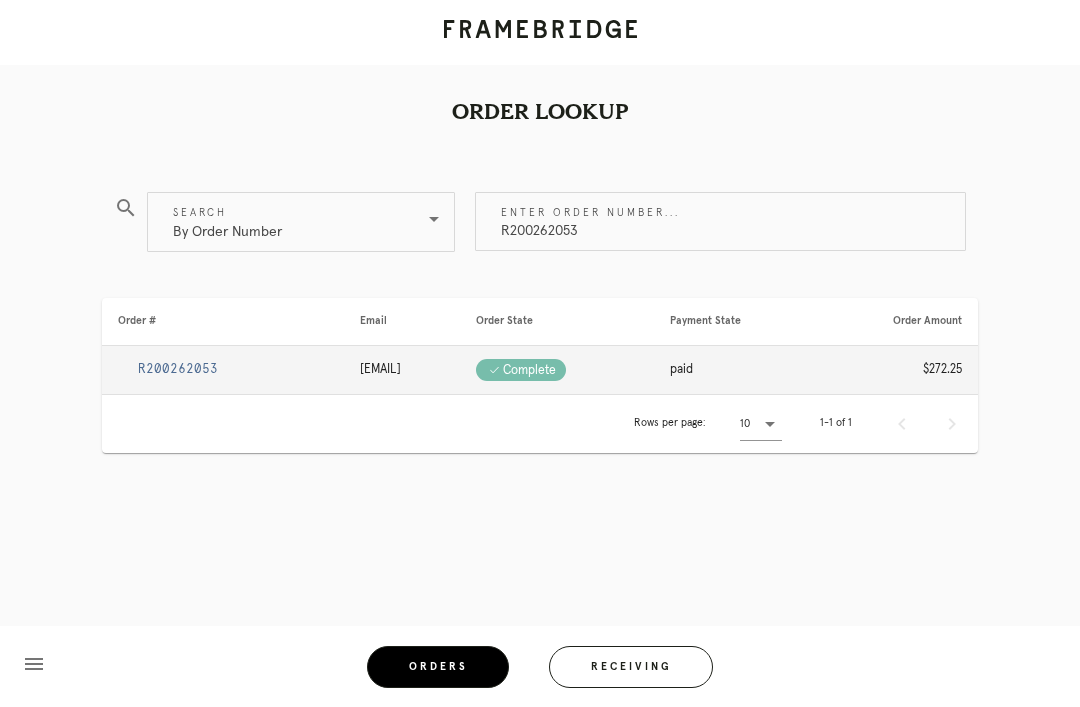 click on "R200262053" at bounding box center (178, 369) 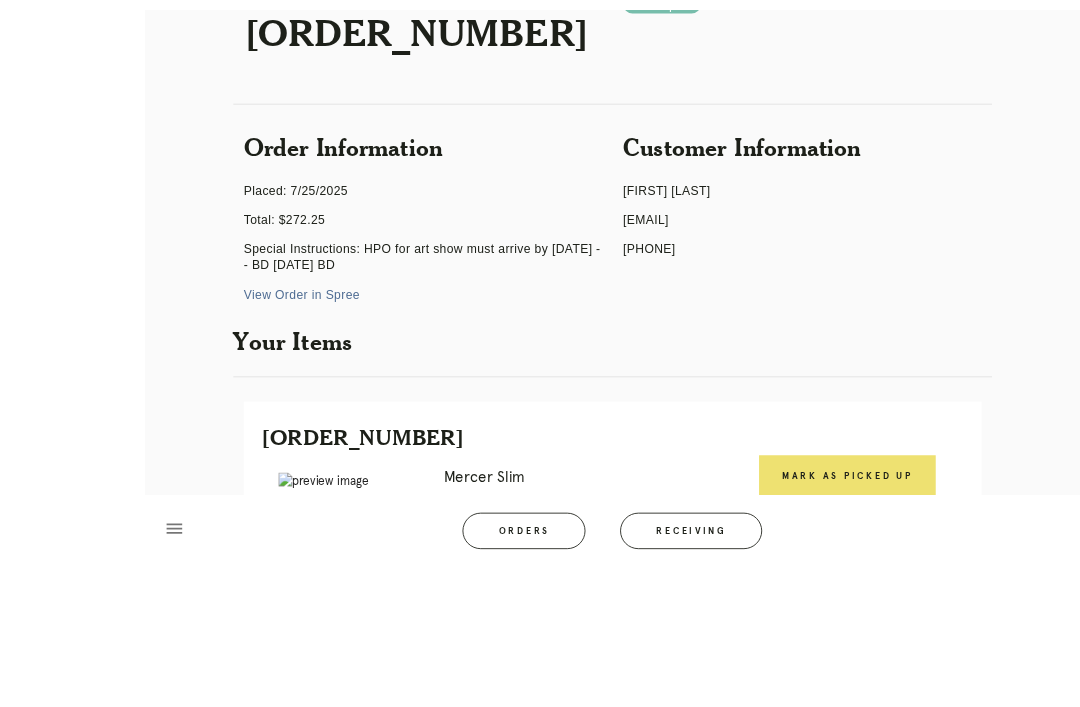 scroll, scrollTop: 414, scrollLeft: 0, axis: vertical 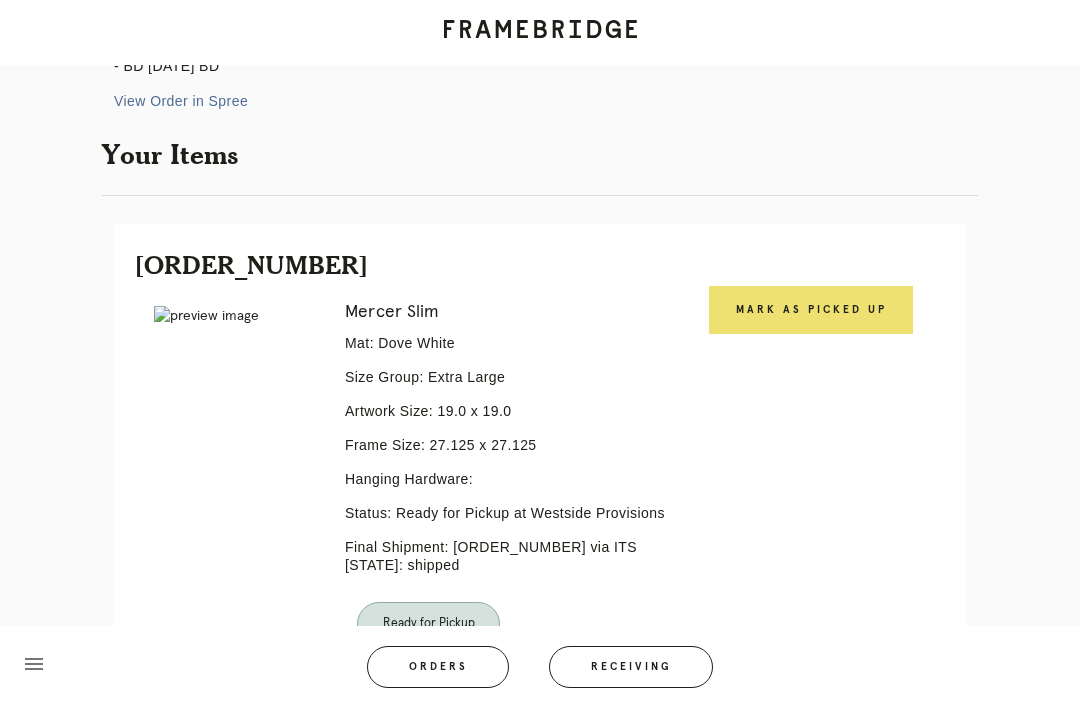 click on "Mark as Picked Up" at bounding box center (811, 310) 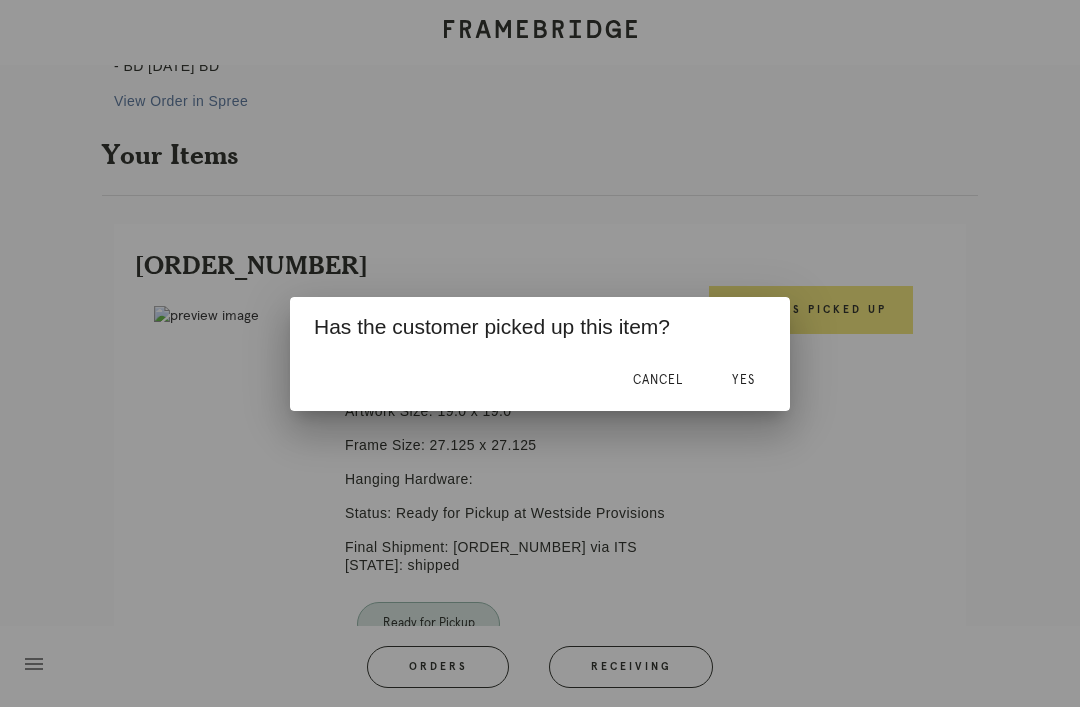 click on "Yes" at bounding box center (743, 380) 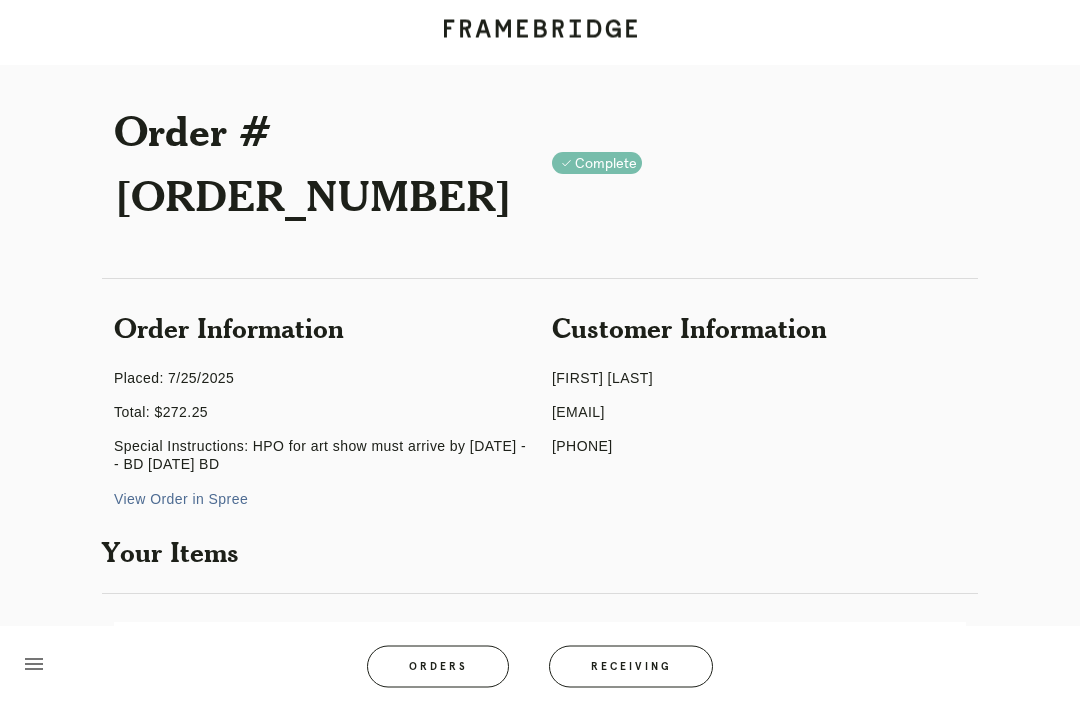 scroll, scrollTop: 0, scrollLeft: 0, axis: both 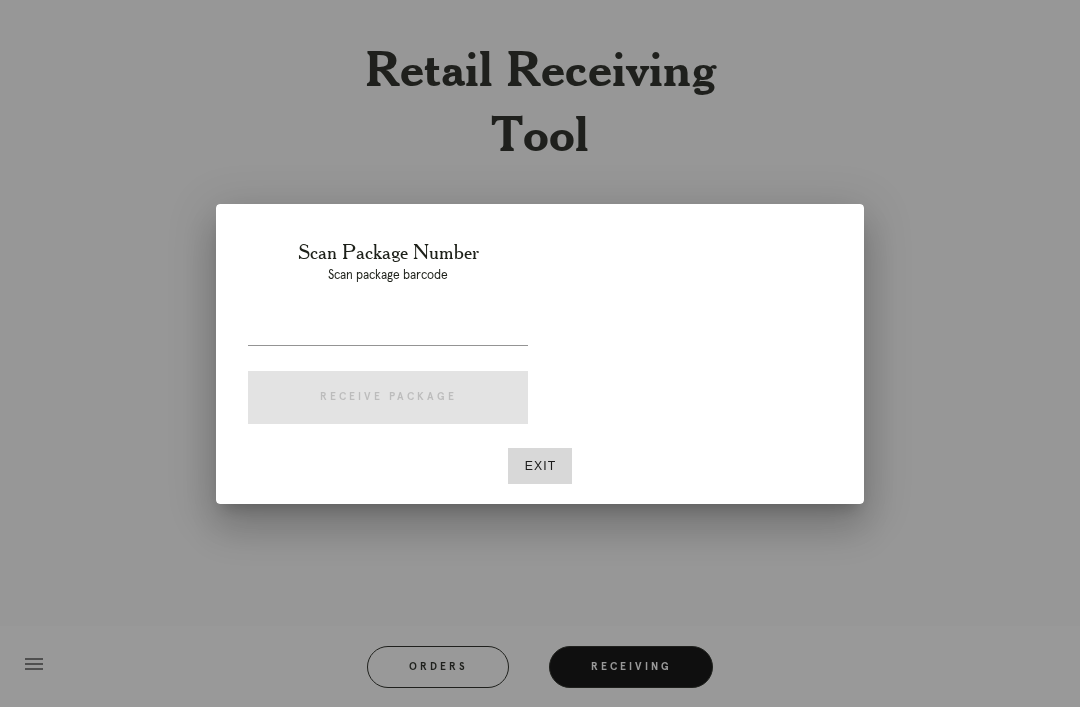 click on "Exit" at bounding box center (540, 466) 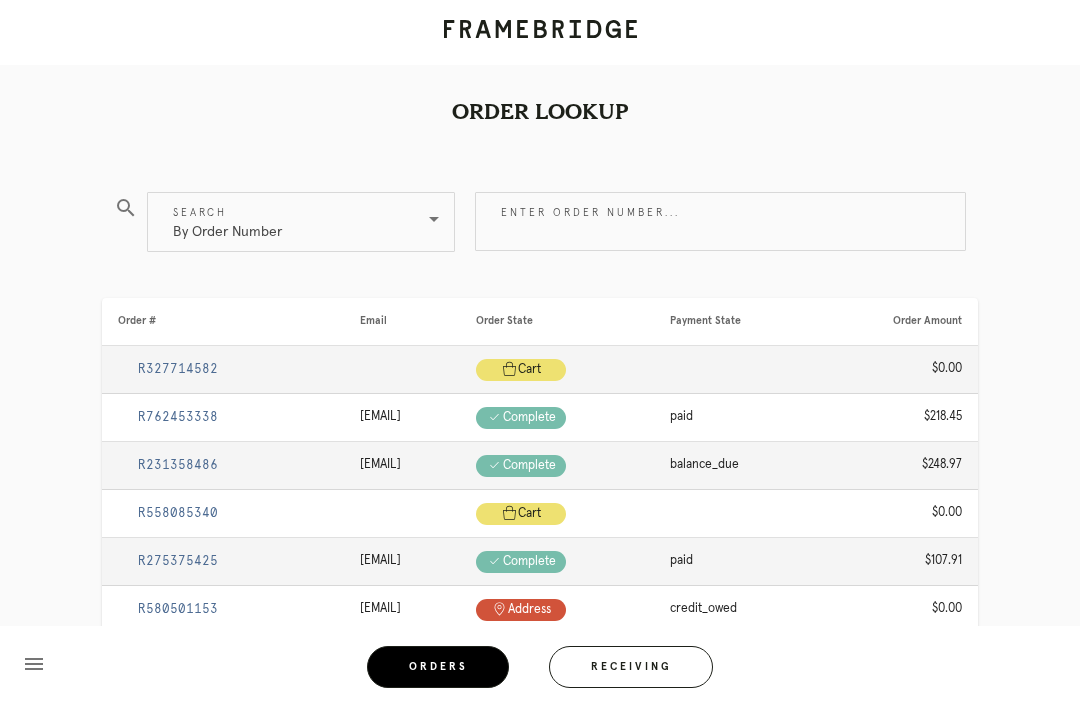 click on "Enter order number..." at bounding box center [720, 221] 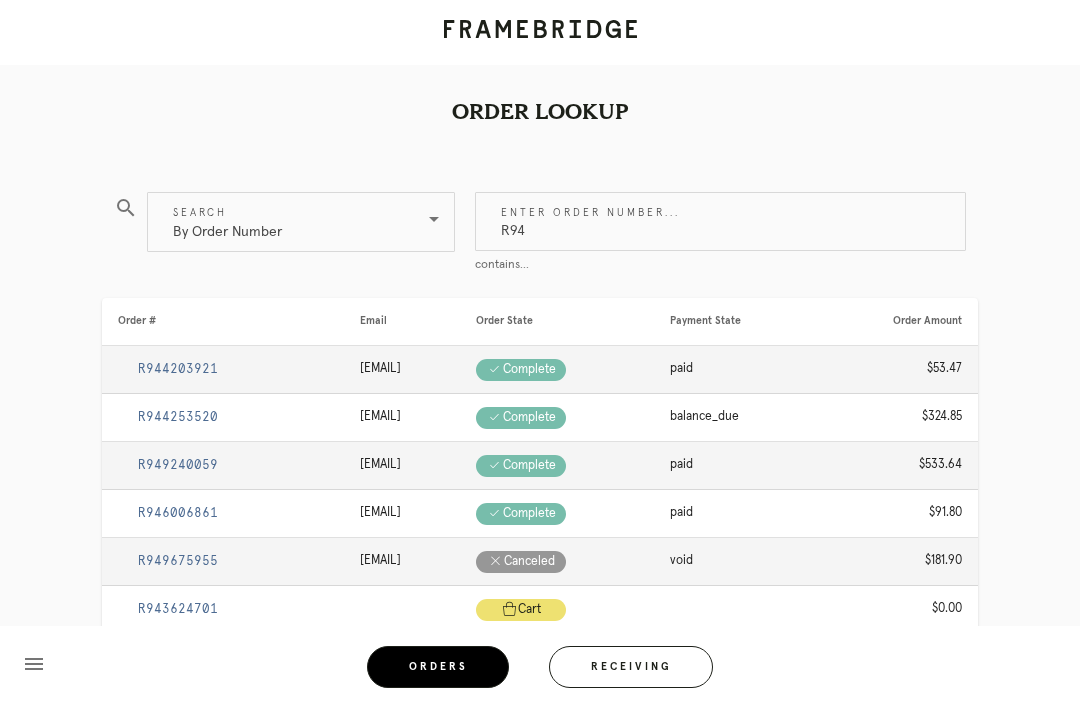 click on "R94" at bounding box center [720, 221] 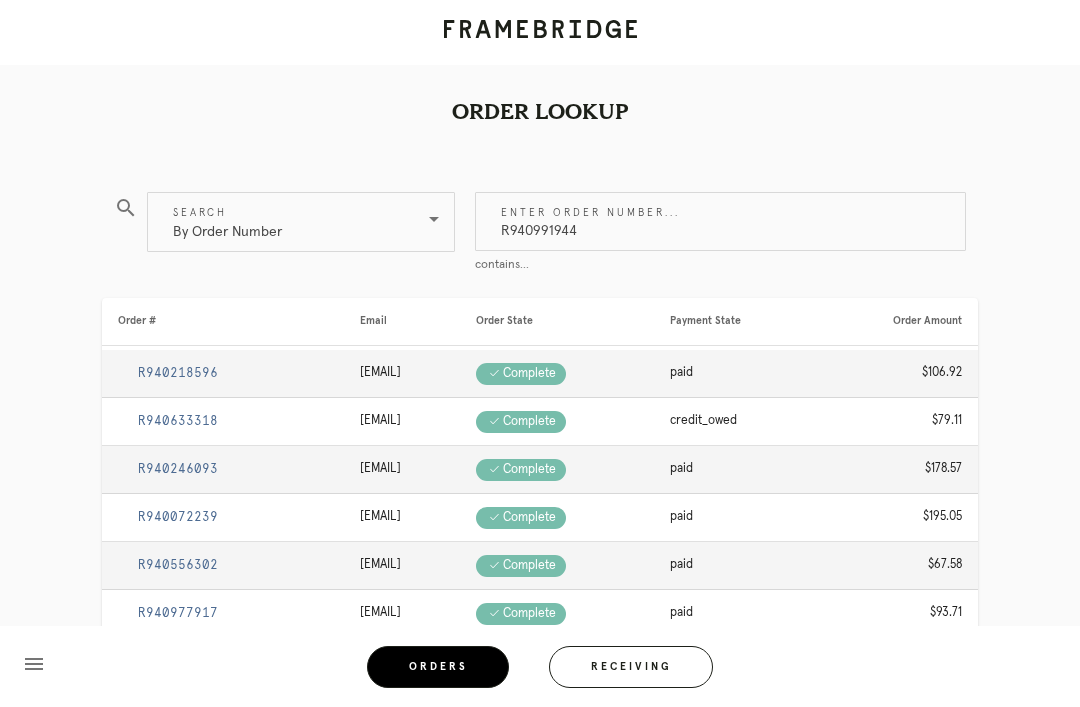 type on "R940991944" 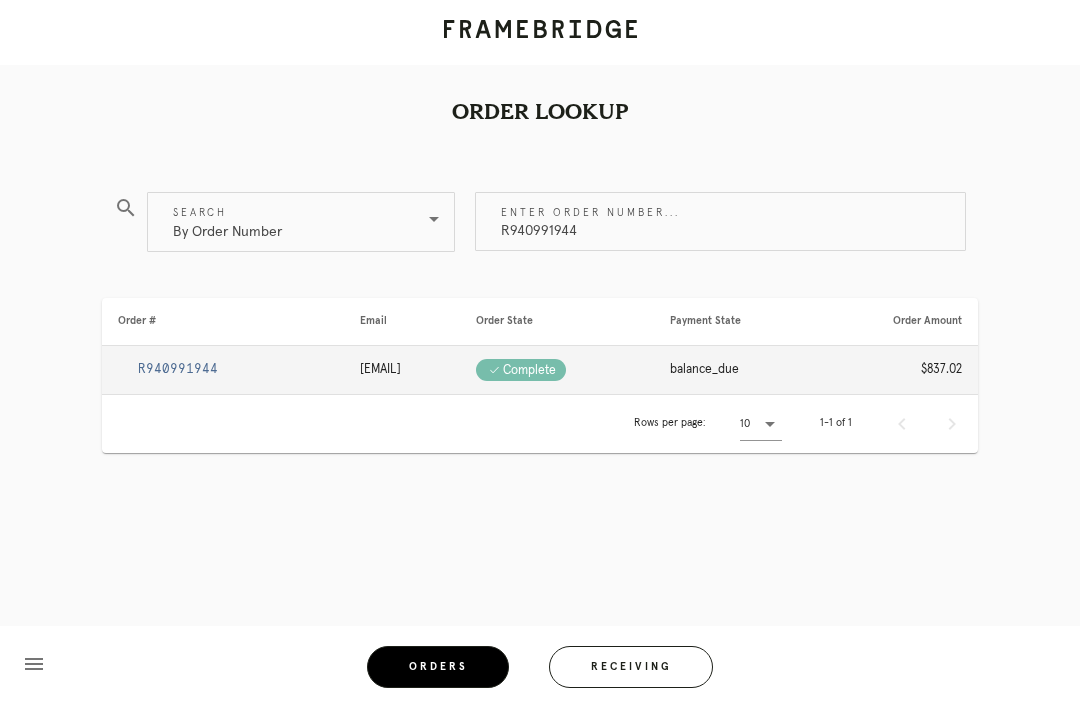 click on "R940991944" at bounding box center [178, 369] 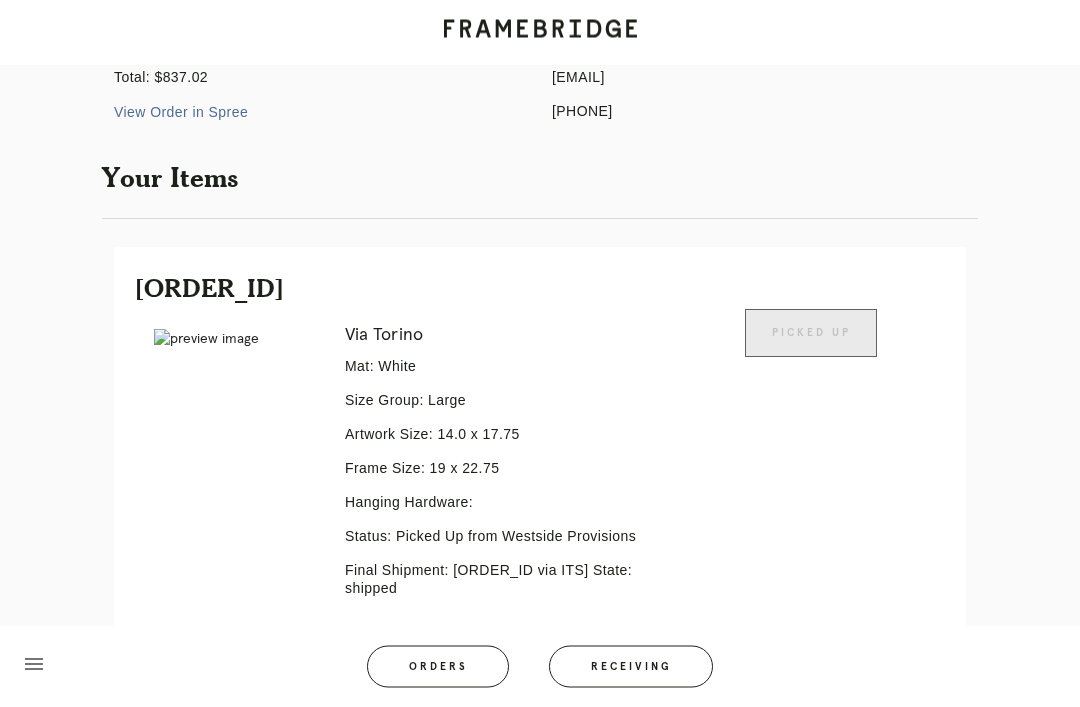 scroll, scrollTop: 250, scrollLeft: 0, axis: vertical 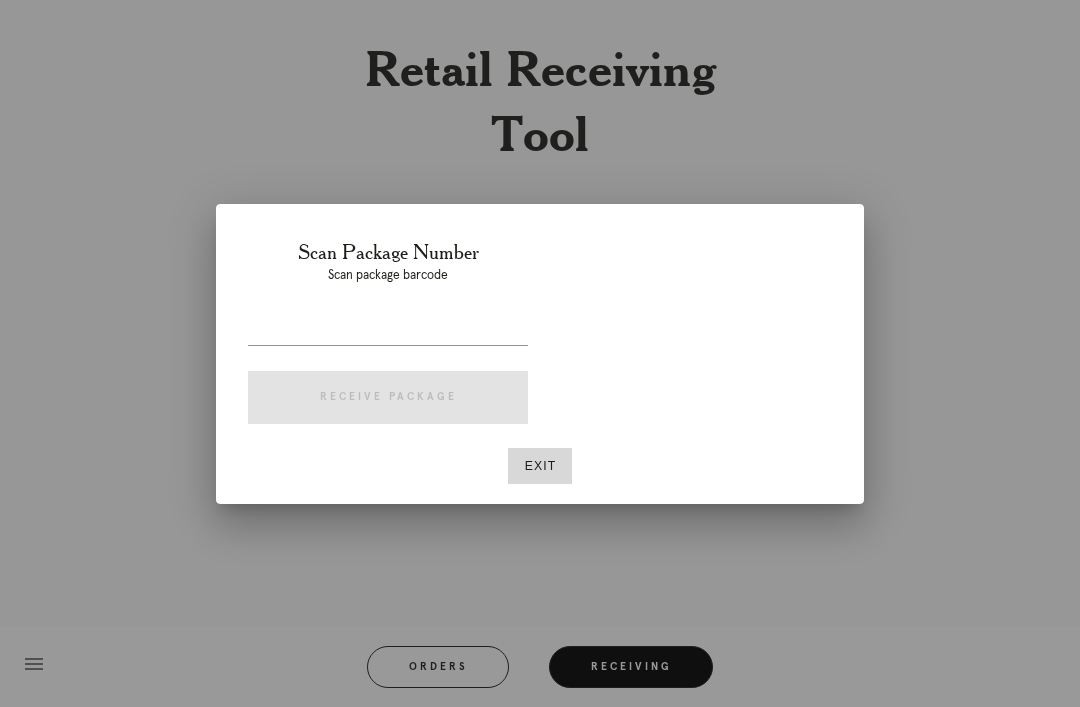 click on "Exit" at bounding box center (540, 466) 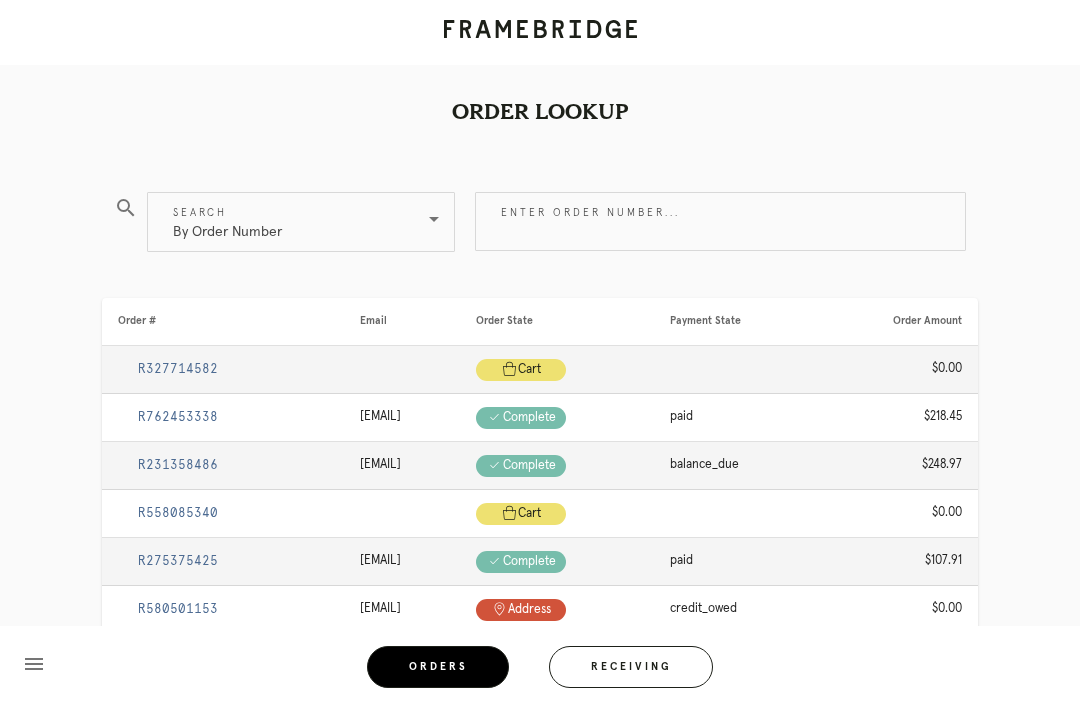 click on "Enter order number..." at bounding box center (720, 221) 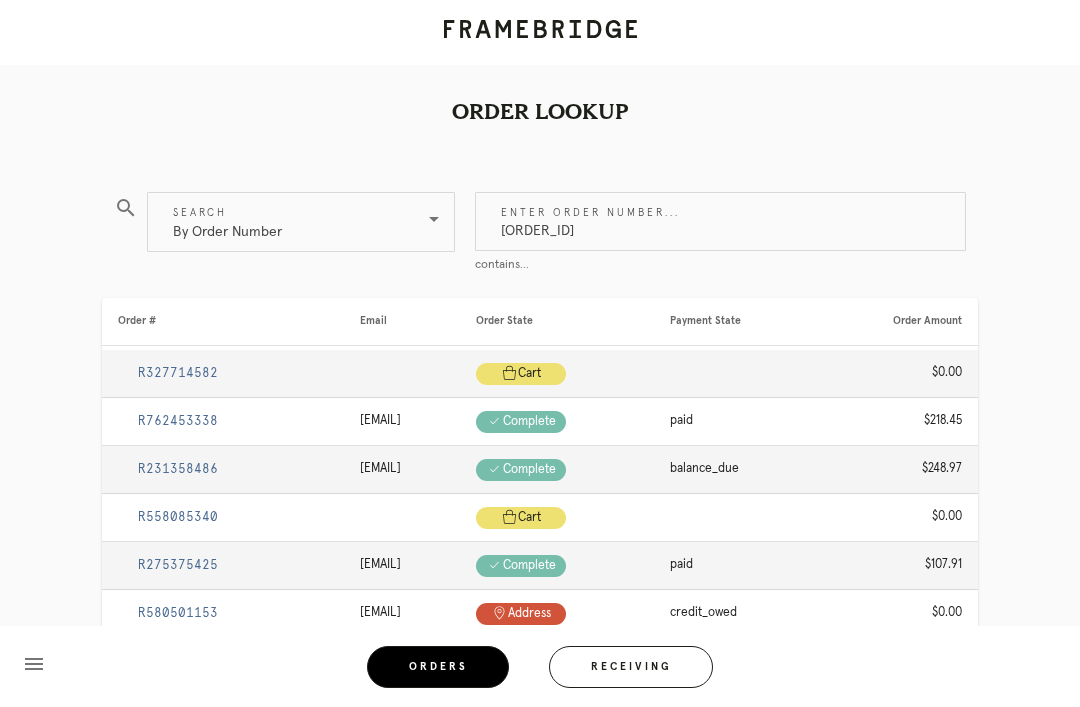 type on "[ORDER_ID]" 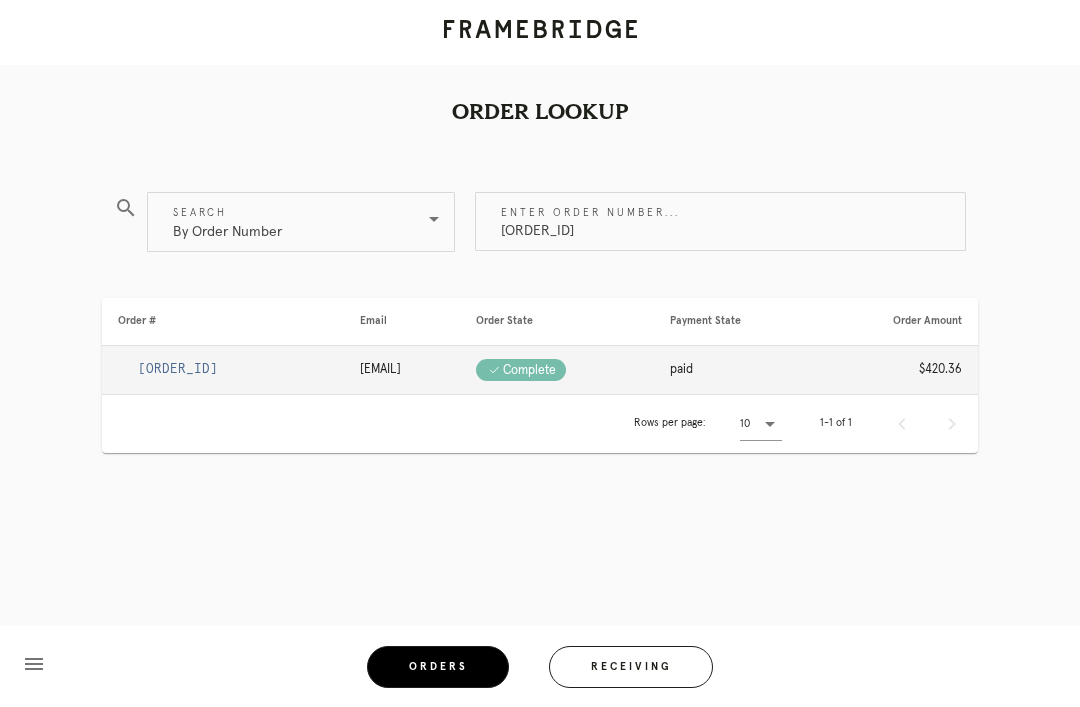 click on "[ORDER_ID]" at bounding box center [178, 369] 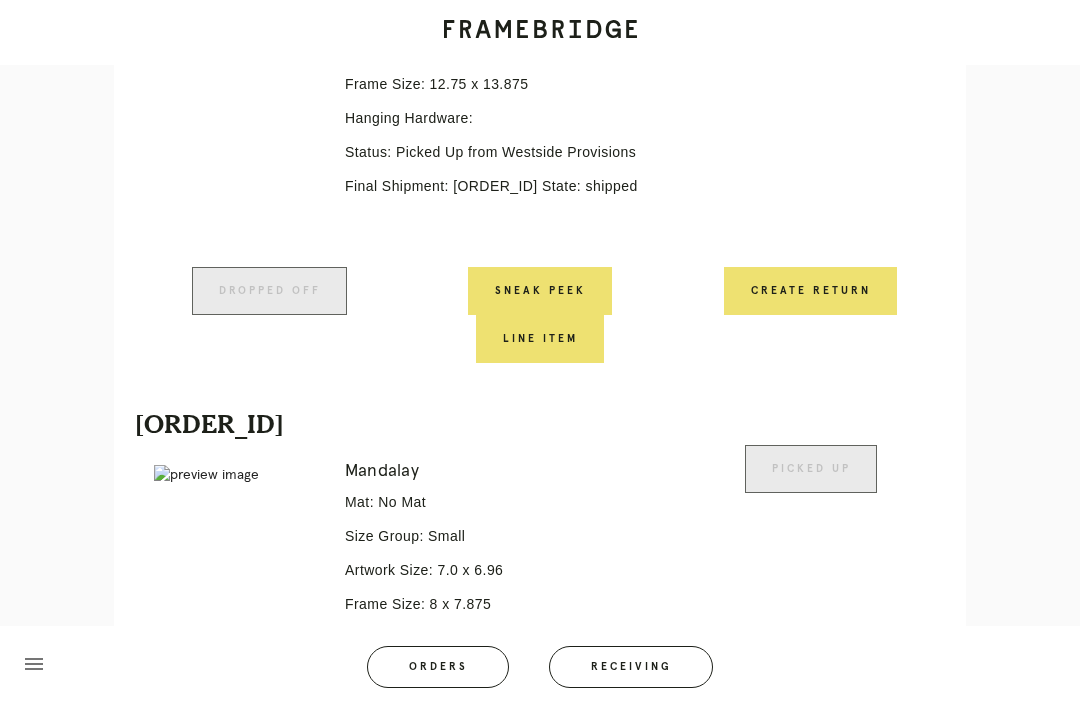 scroll, scrollTop: 0, scrollLeft: 0, axis: both 